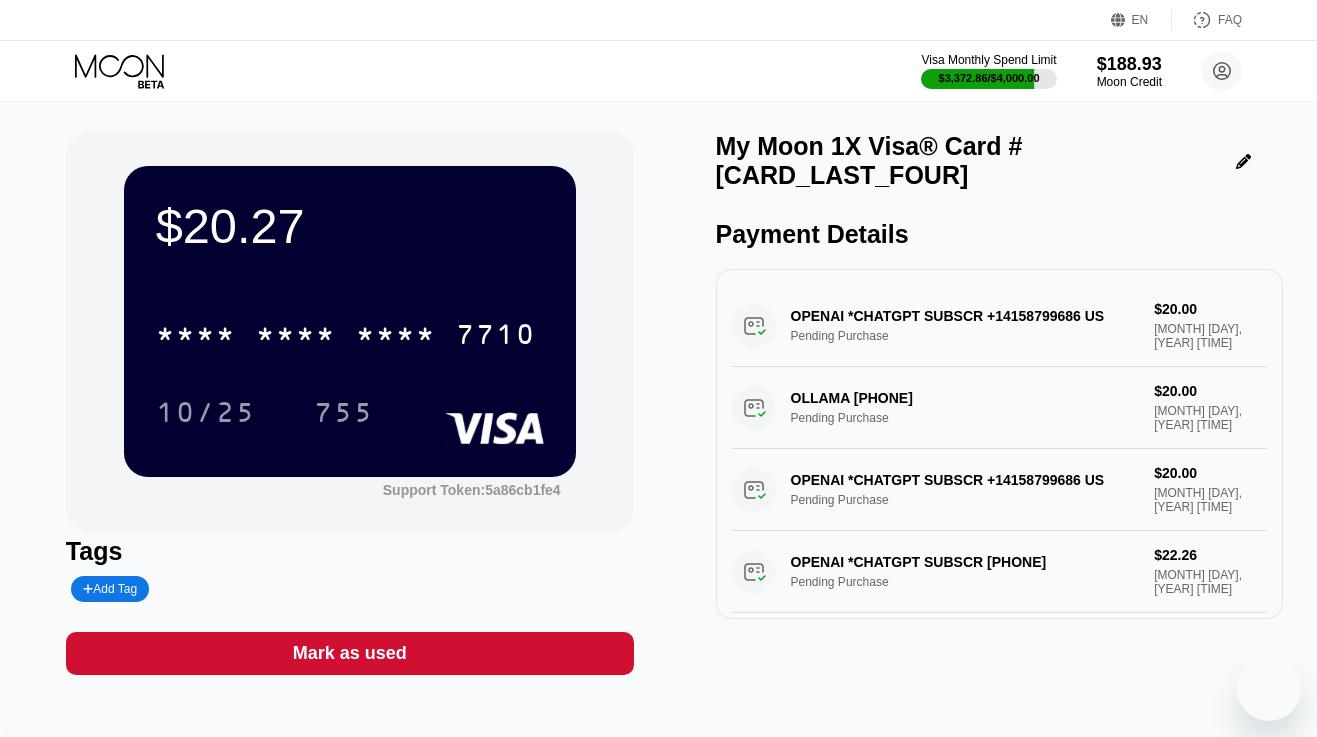 scroll, scrollTop: 0, scrollLeft: 0, axis: both 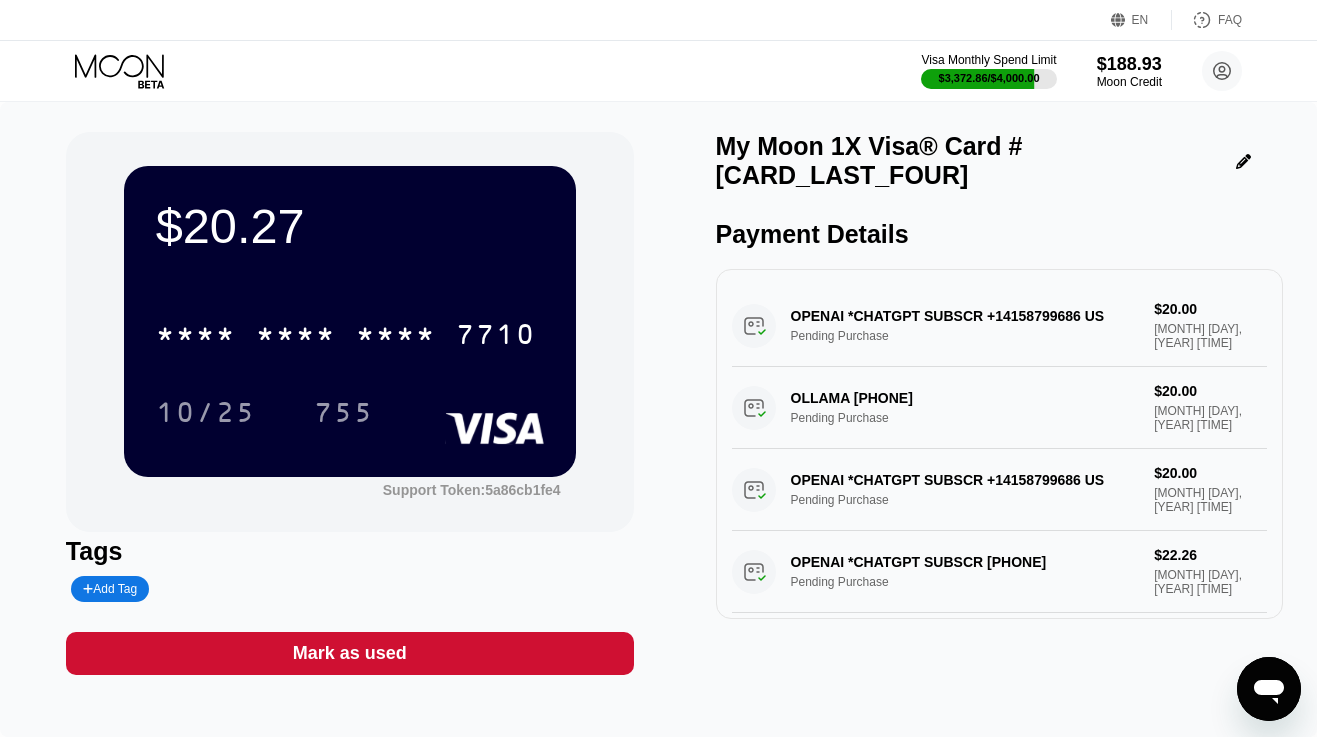 click 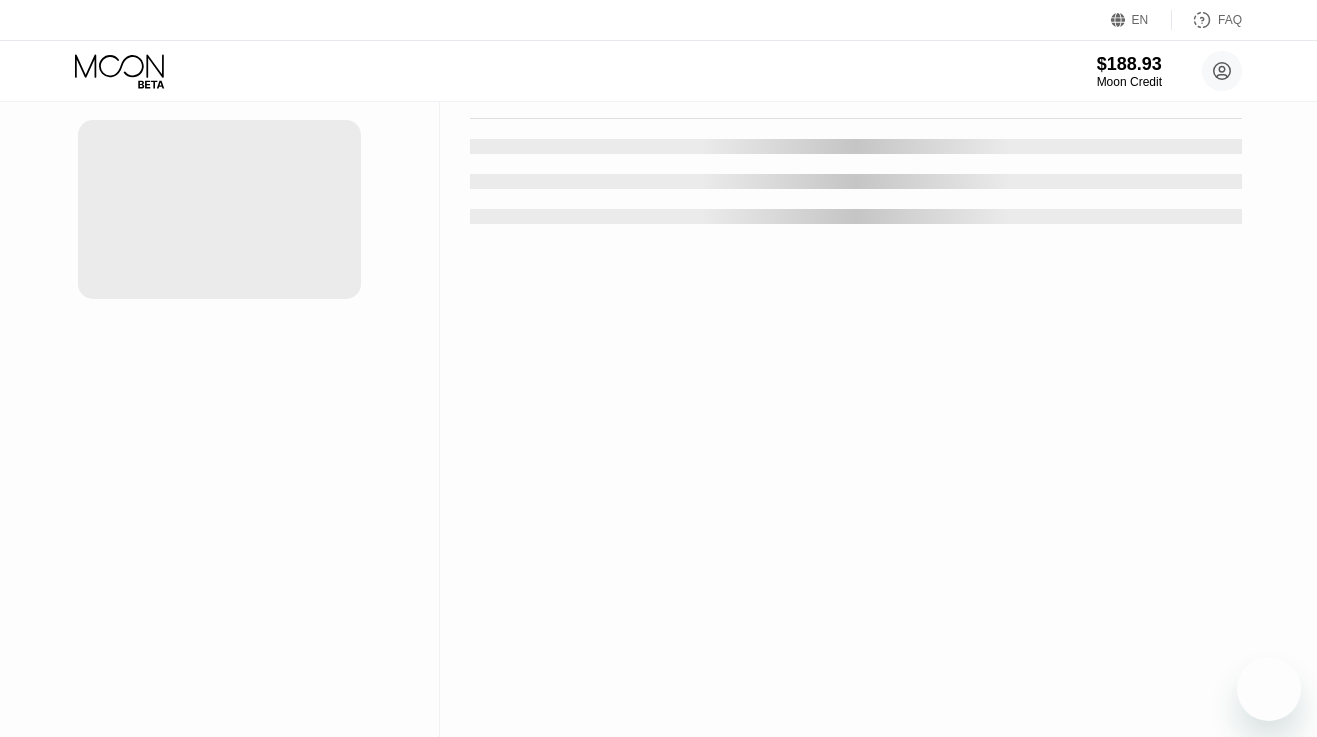 scroll, scrollTop: 0, scrollLeft: 0, axis: both 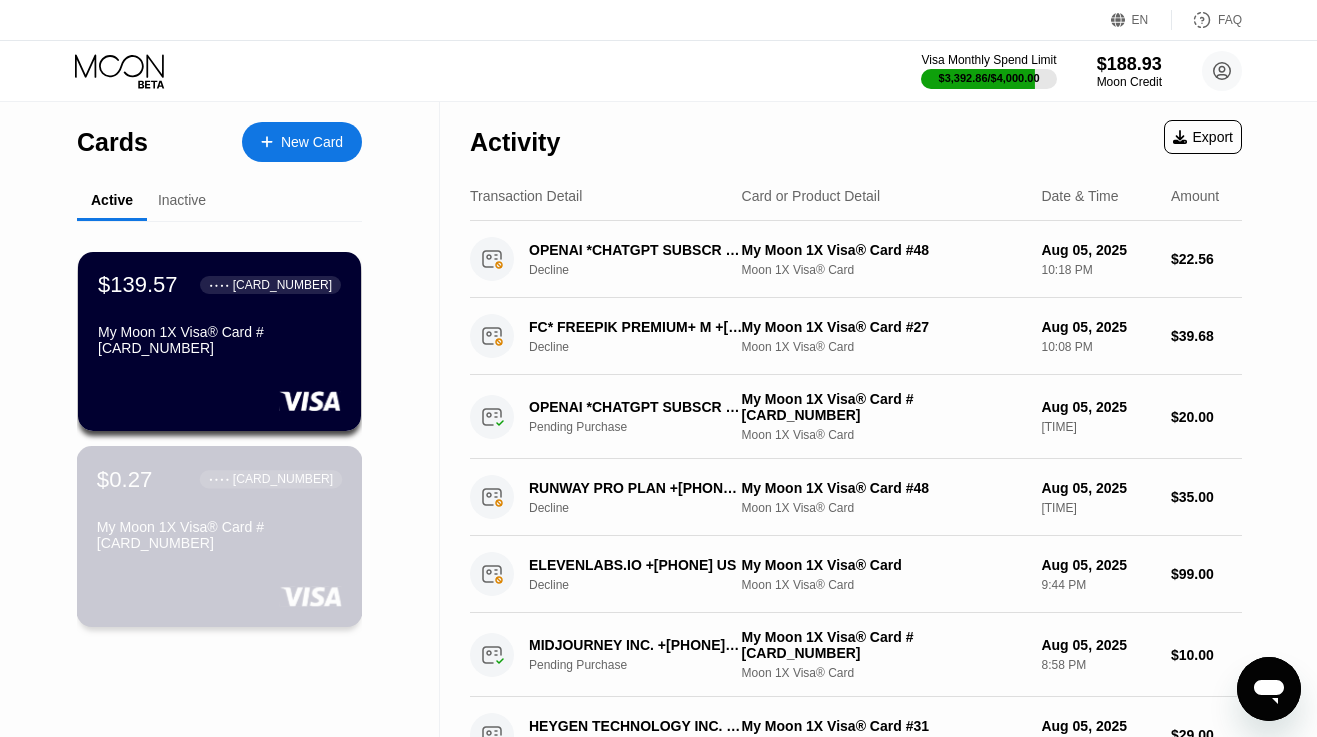 click on "My Moon 1X Visa® Card #86" at bounding box center [219, 539] 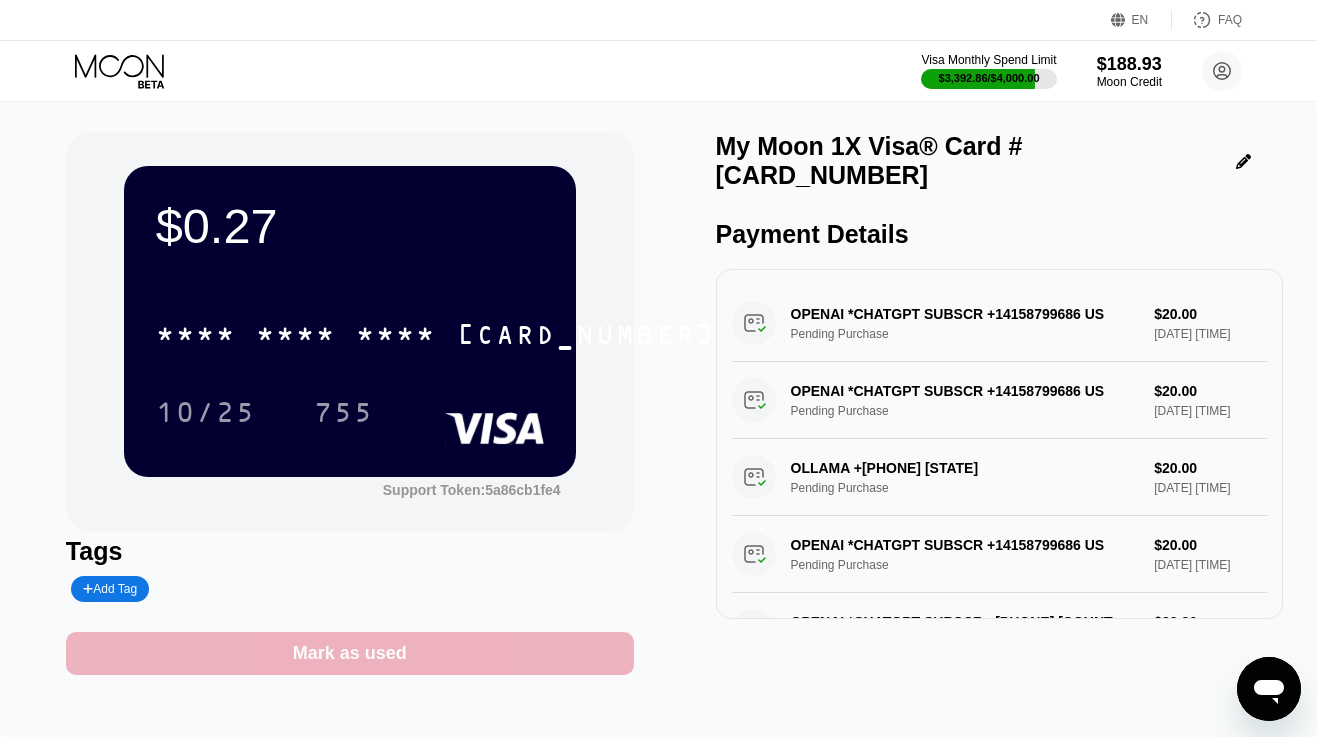 click on "Mark as used" at bounding box center [350, 653] 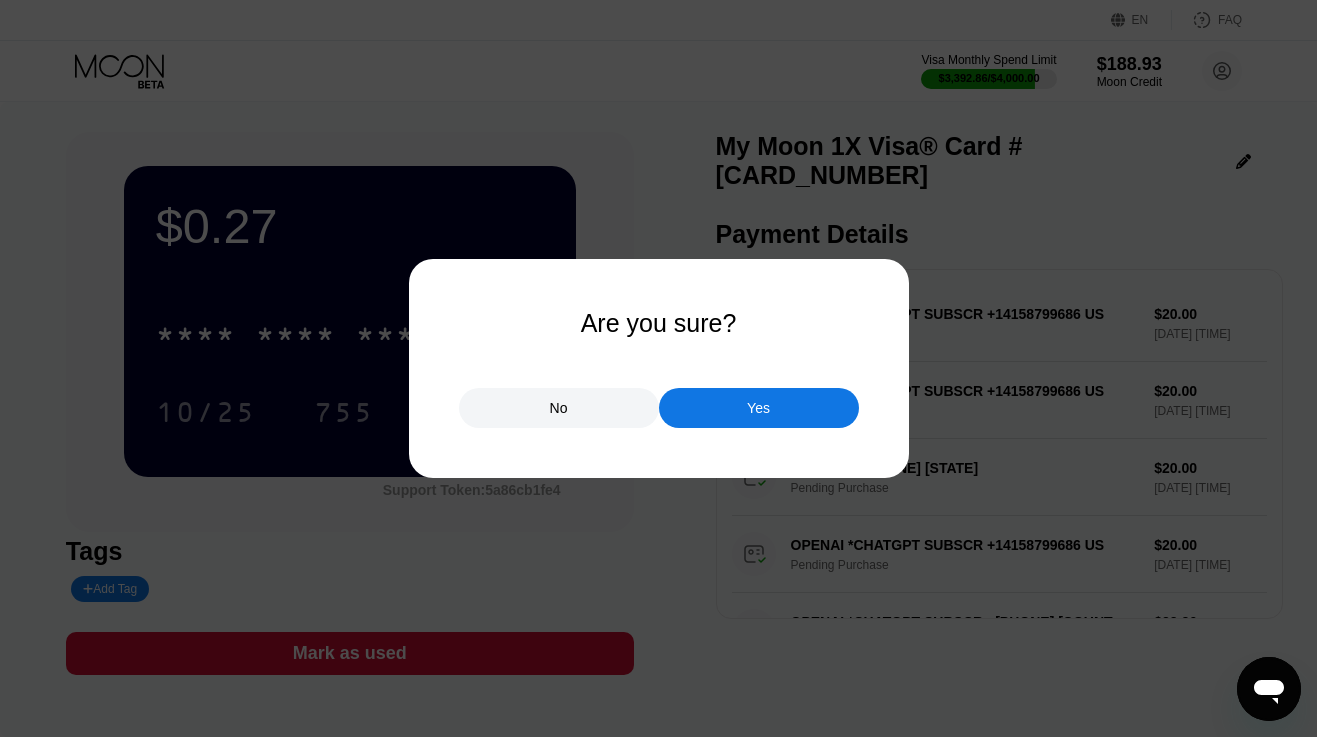 click on "Yes" at bounding box center (759, 408) 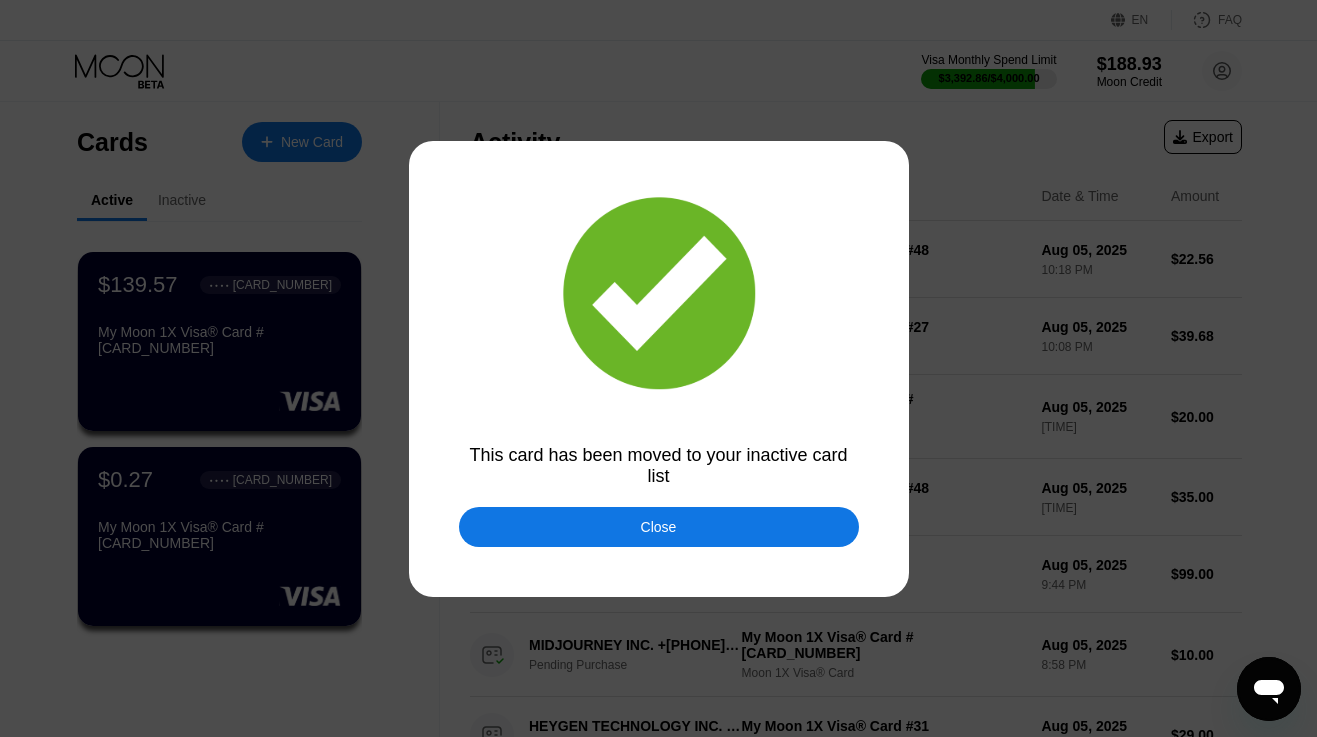 click on "Close" at bounding box center (659, 527) 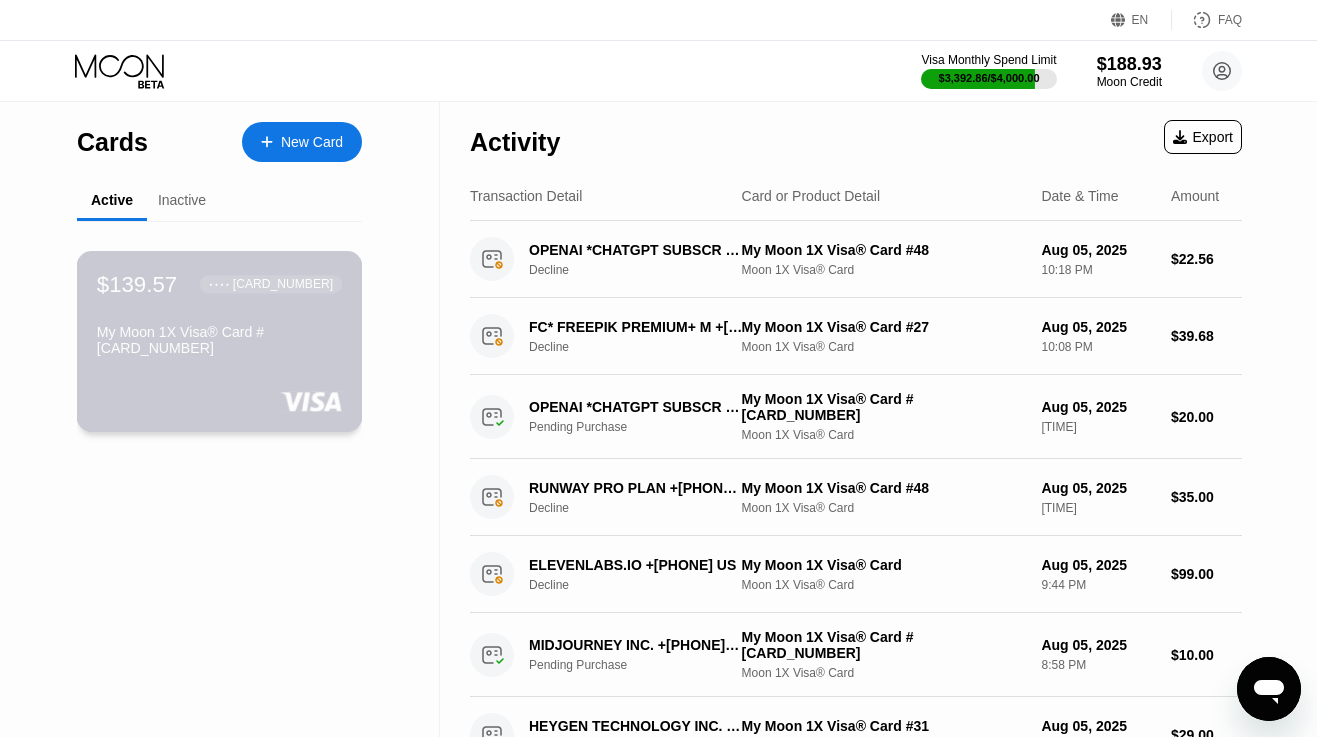 click on "My Moon 1X Visa® Card #90" at bounding box center [219, 344] 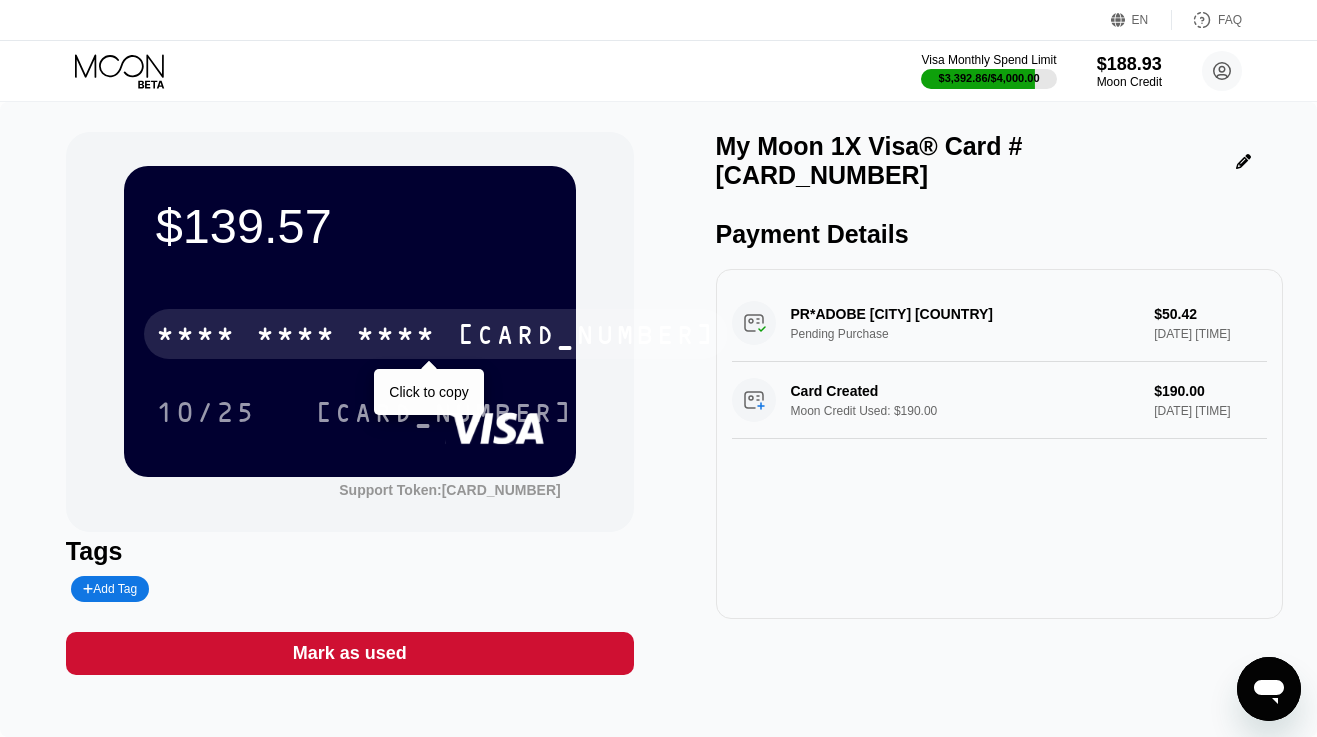 click on "* * * * * * * * * * * * 8893" at bounding box center (436, 334) 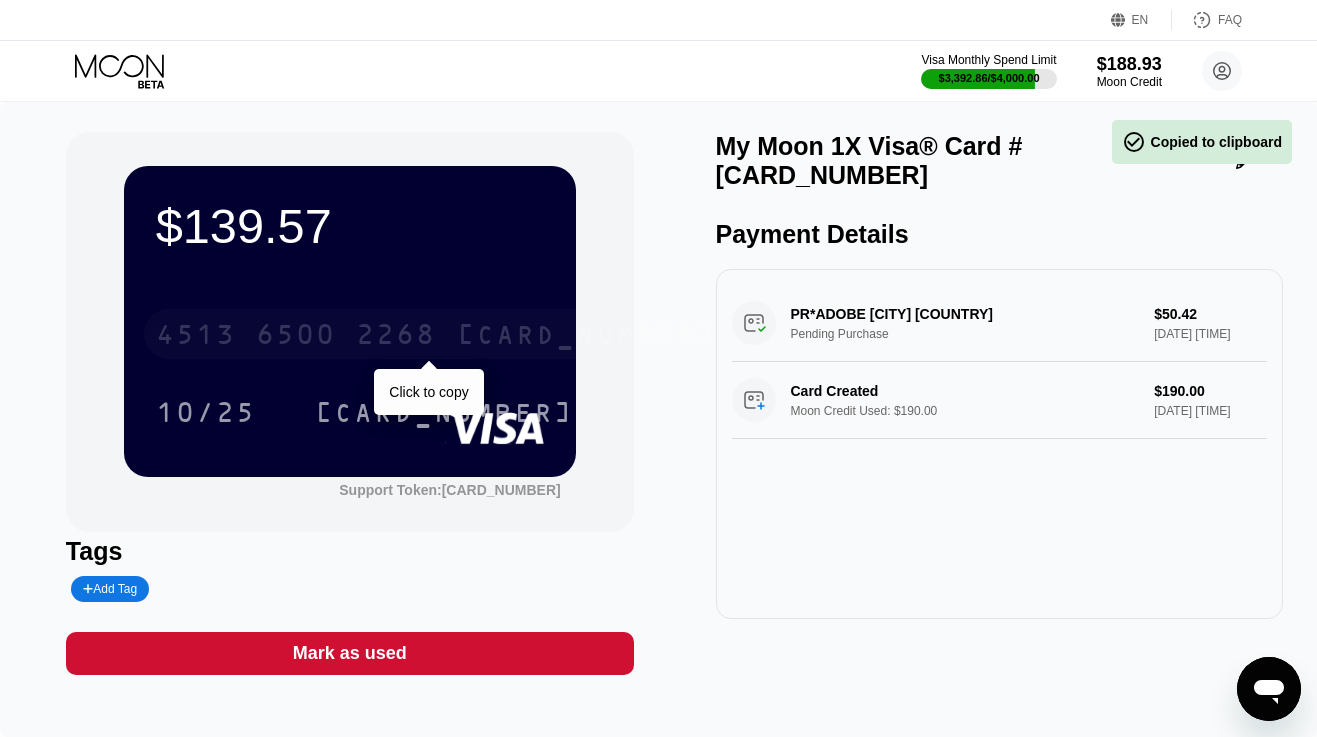 click on "4513 6500 2268 8893" at bounding box center [436, 334] 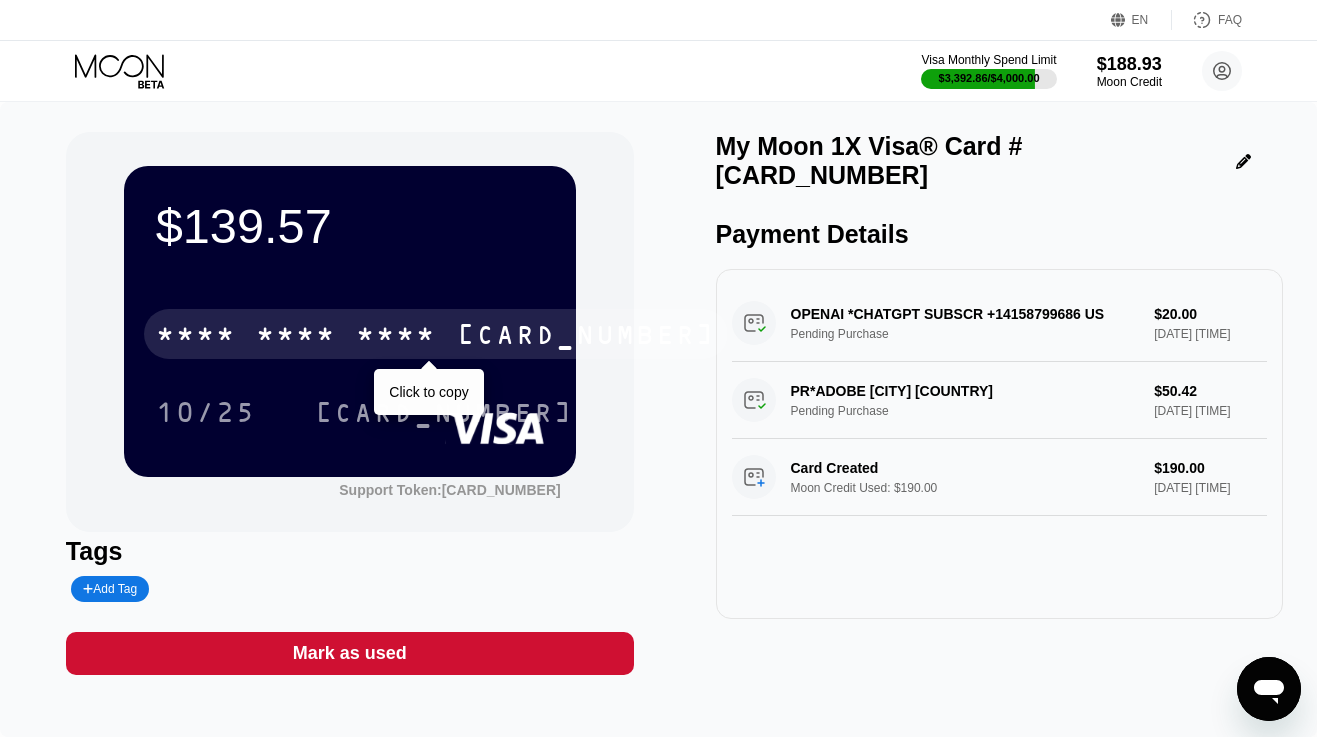 click on "* * * *" at bounding box center [296, 337] 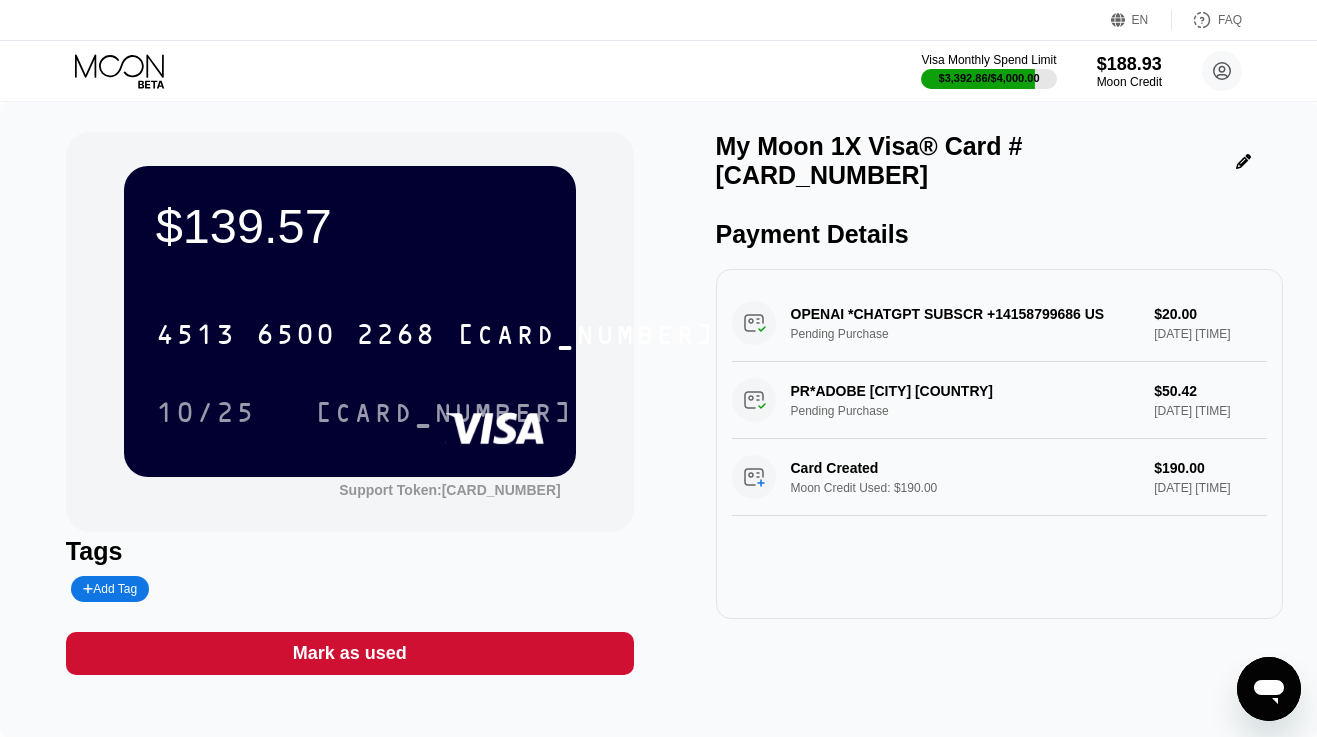 click 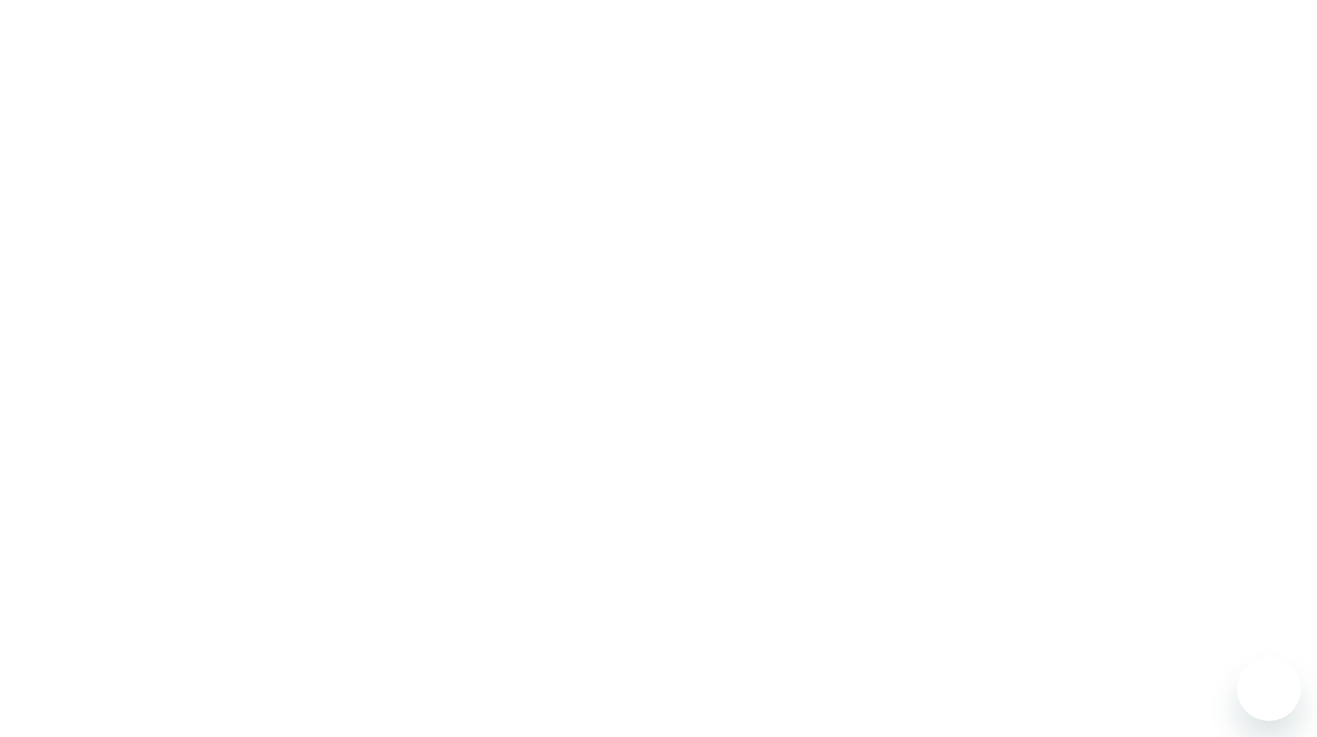 scroll, scrollTop: 0, scrollLeft: 0, axis: both 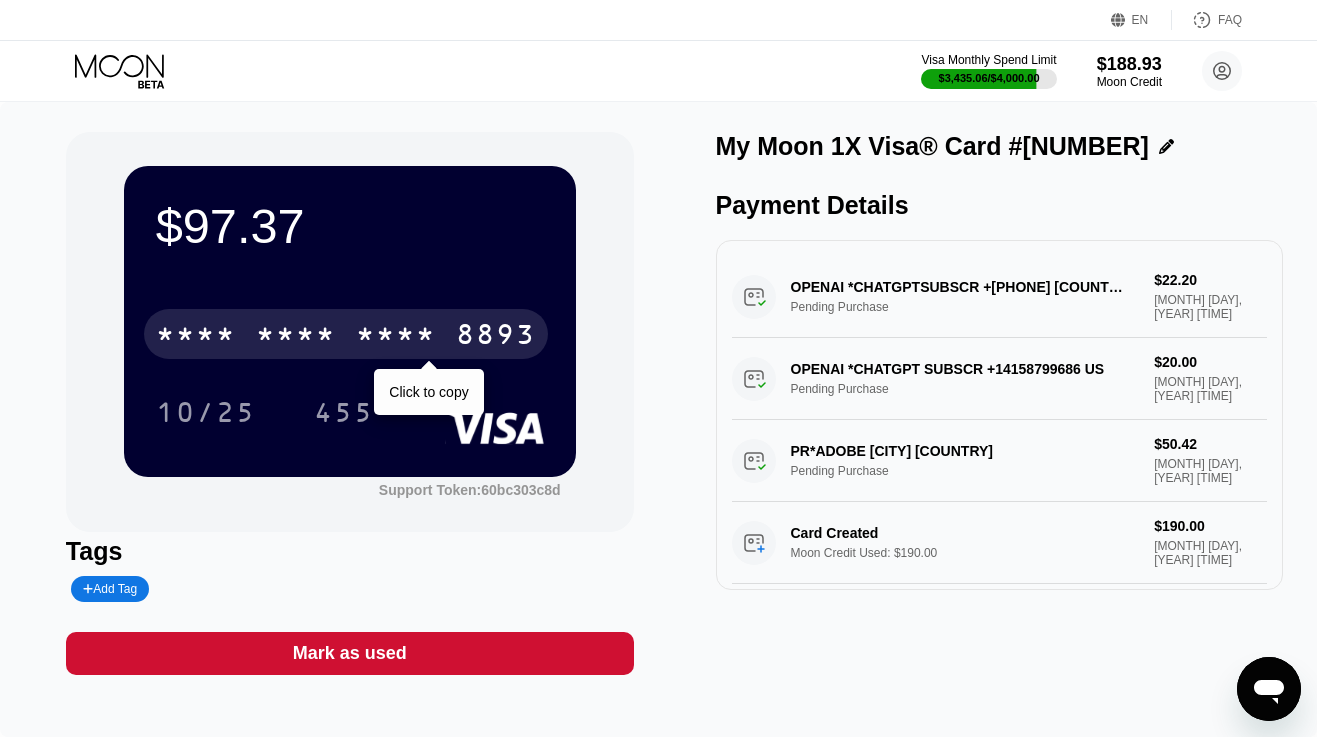 click on "* * * *" at bounding box center [296, 337] 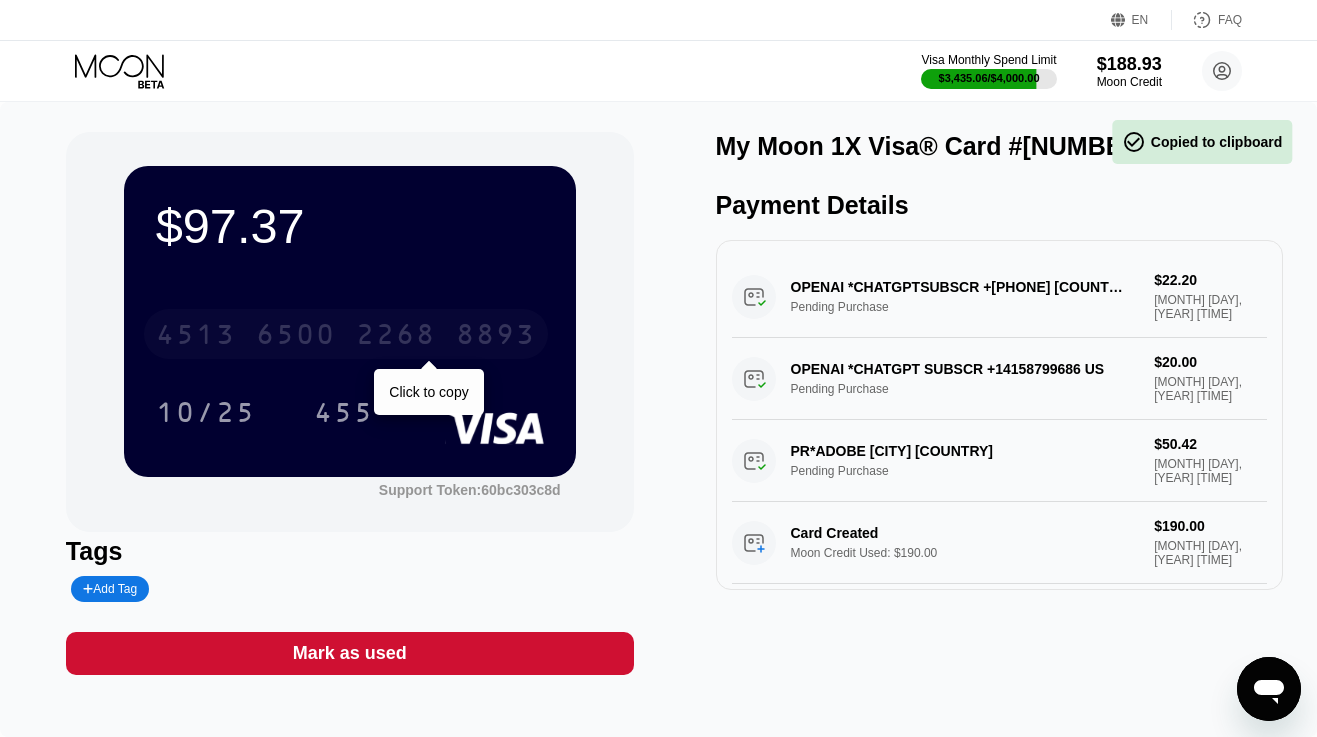 click on "6500" at bounding box center [296, 337] 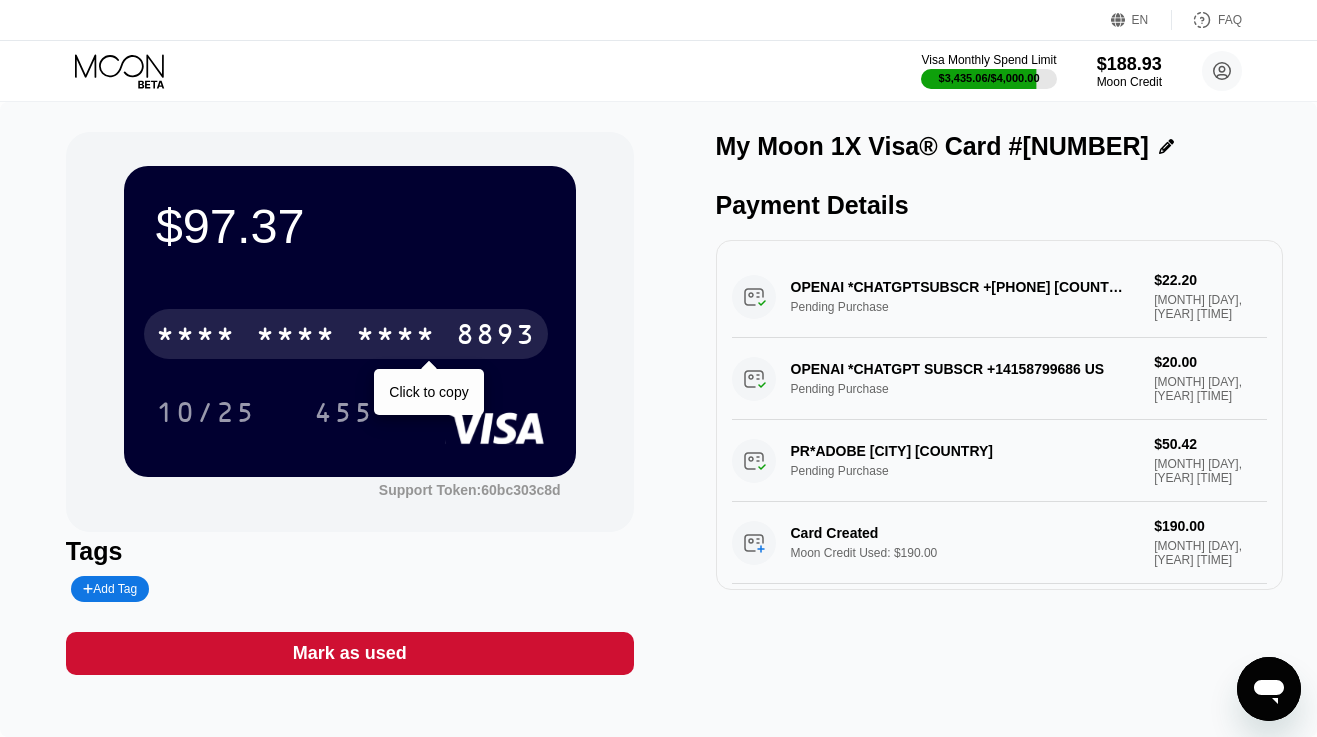 click on "* * * *" at bounding box center [196, 337] 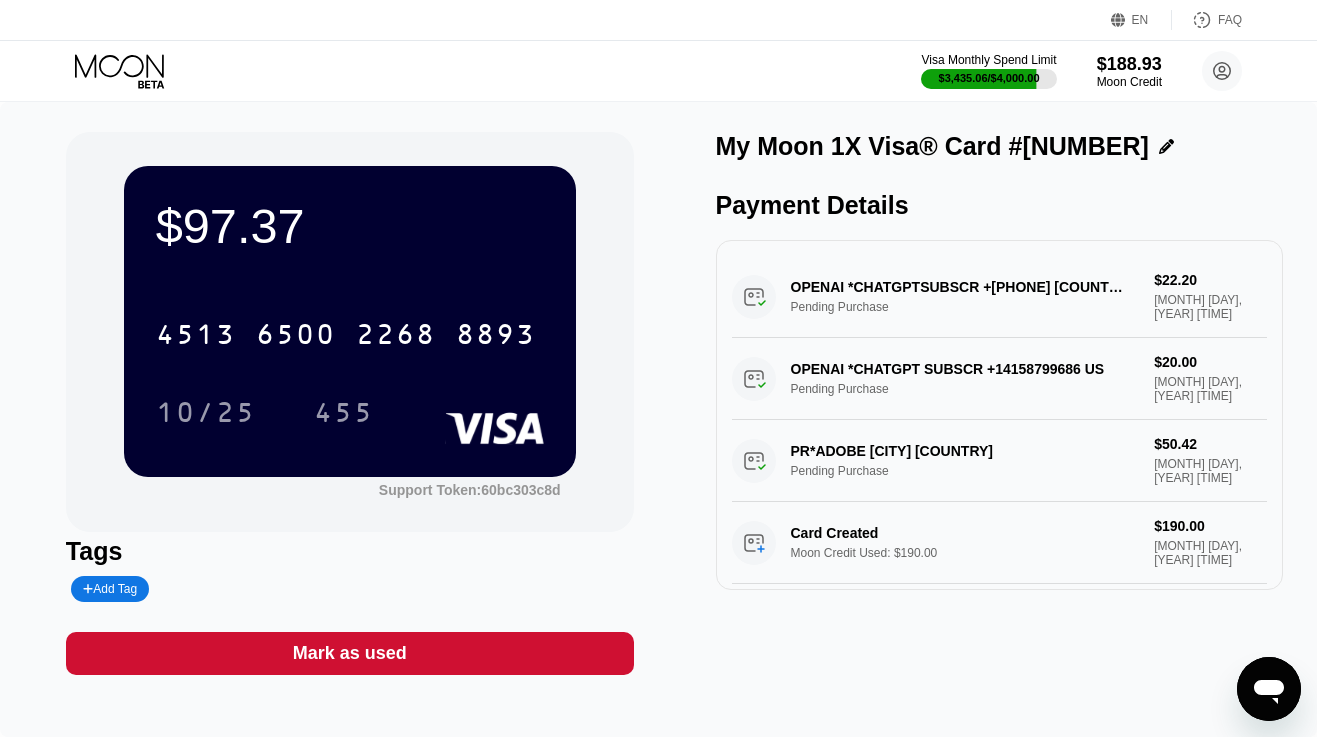 click 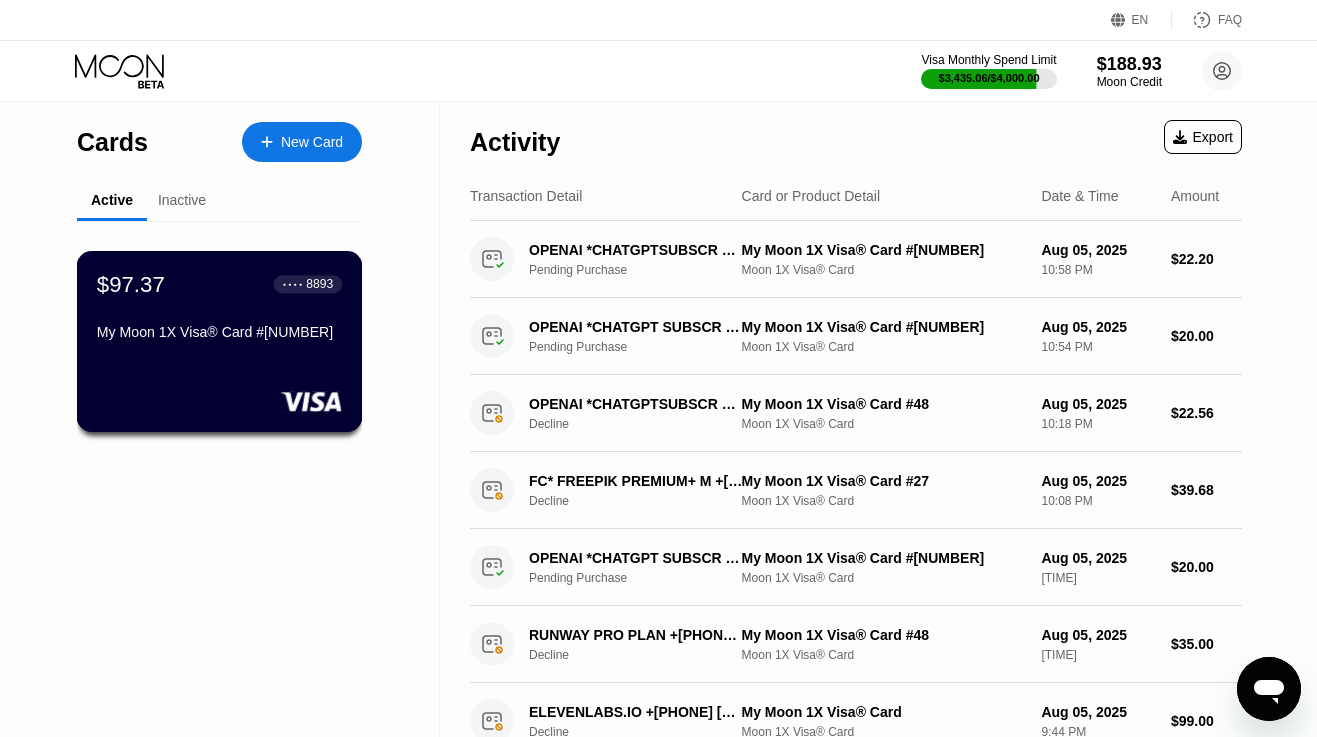 click on "My Moon 1X Visa® Card #90" at bounding box center [219, 332] 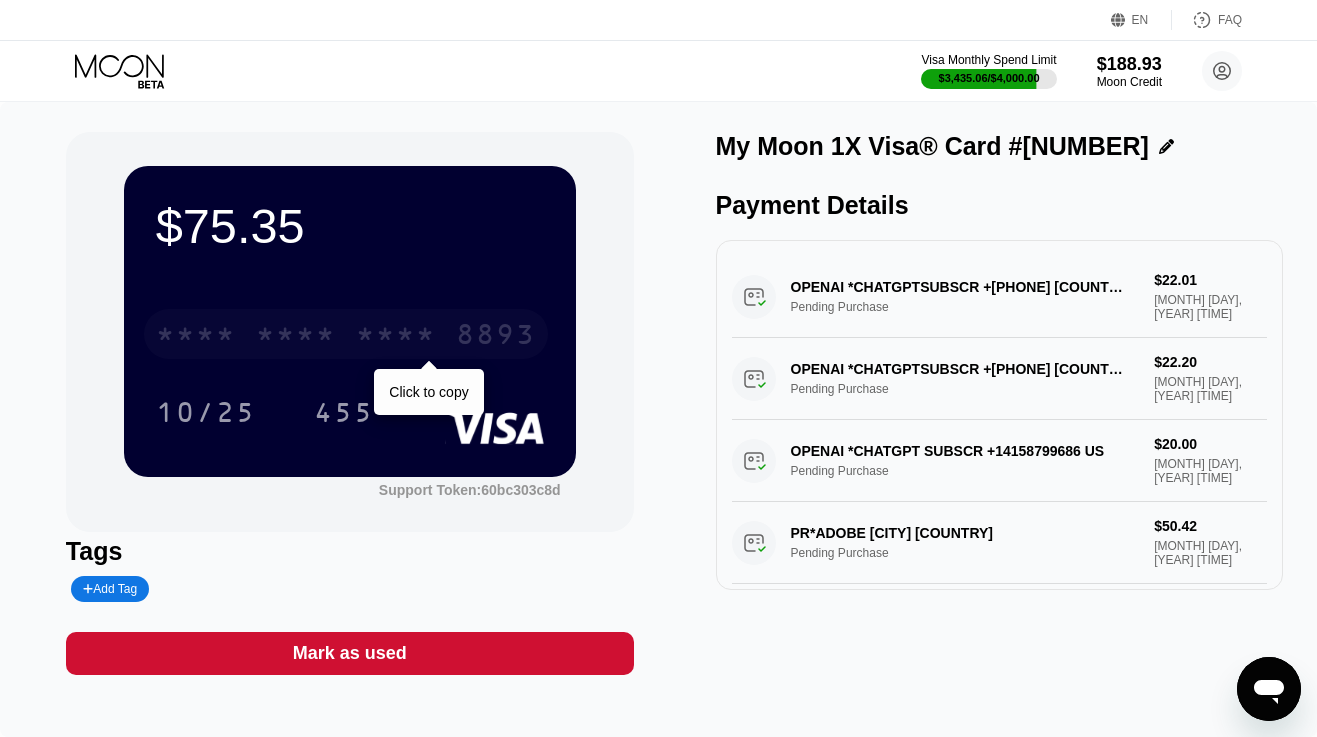 click on "* * * *" at bounding box center [296, 337] 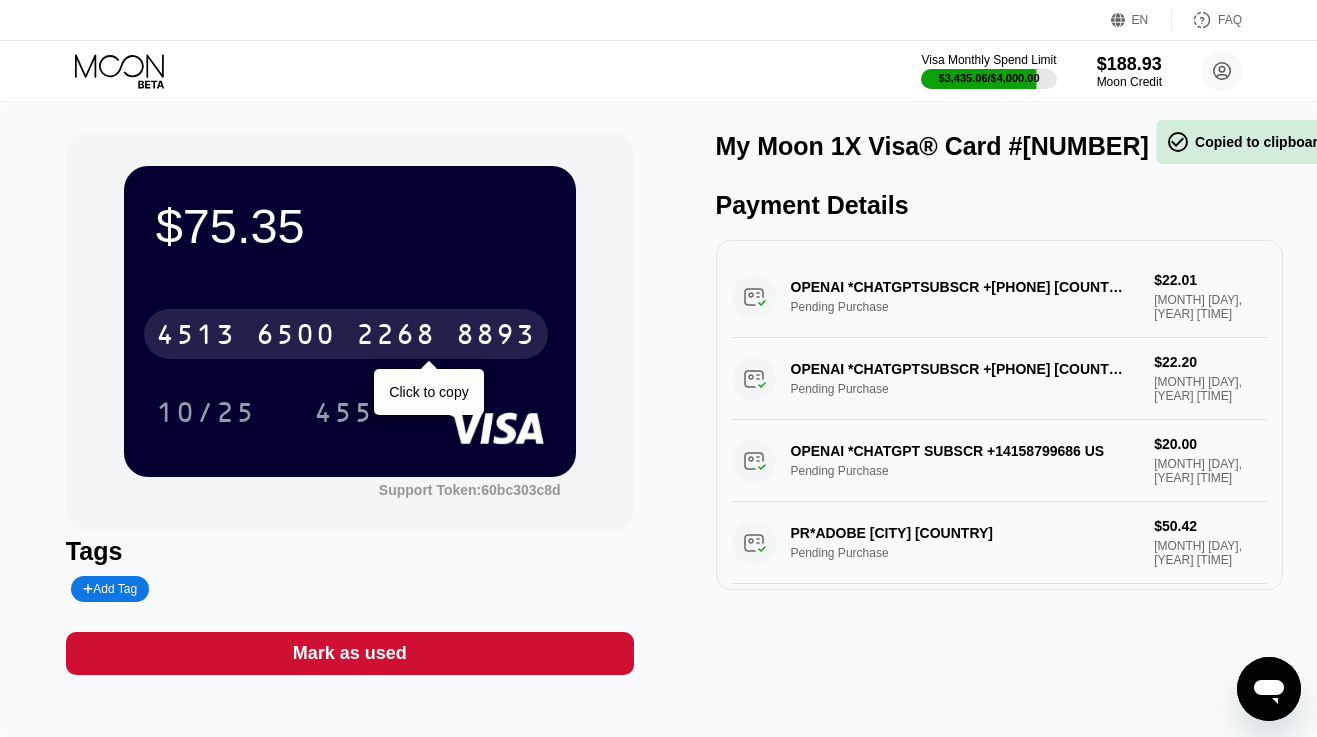 click on "6500" at bounding box center (296, 337) 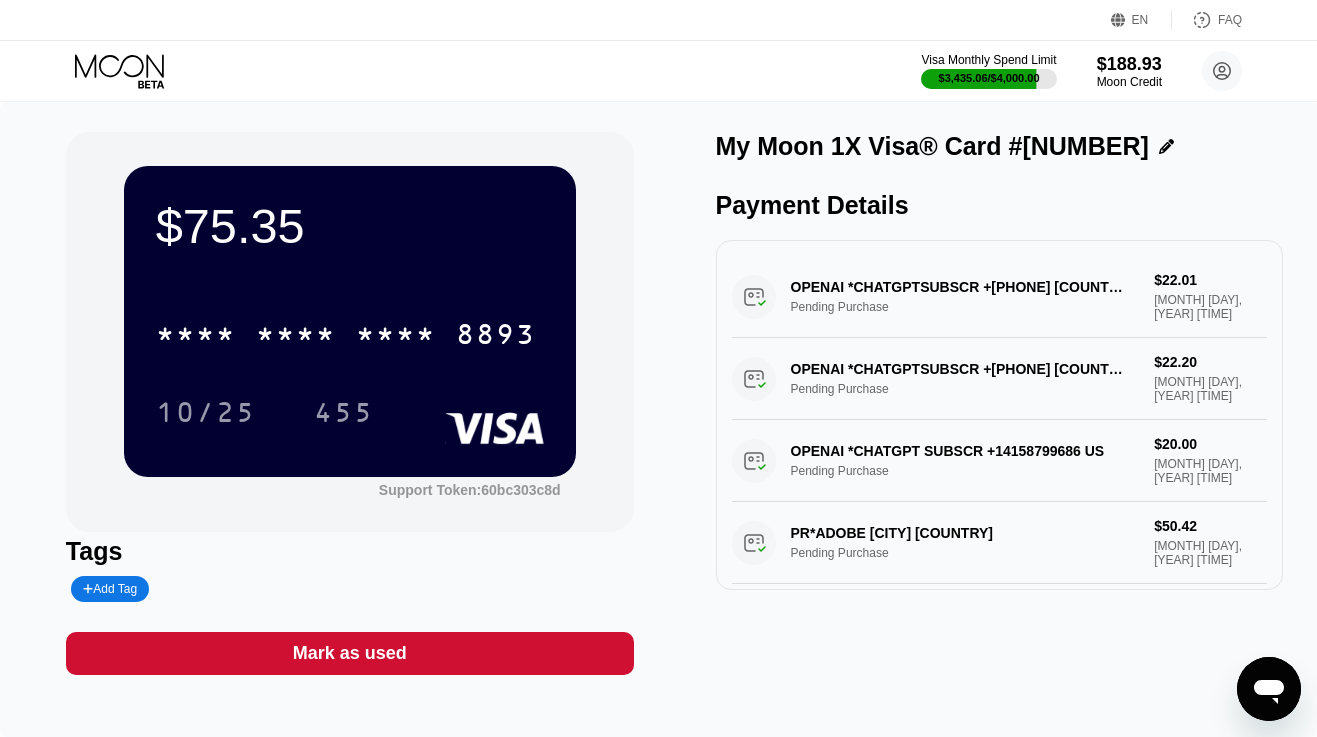 click 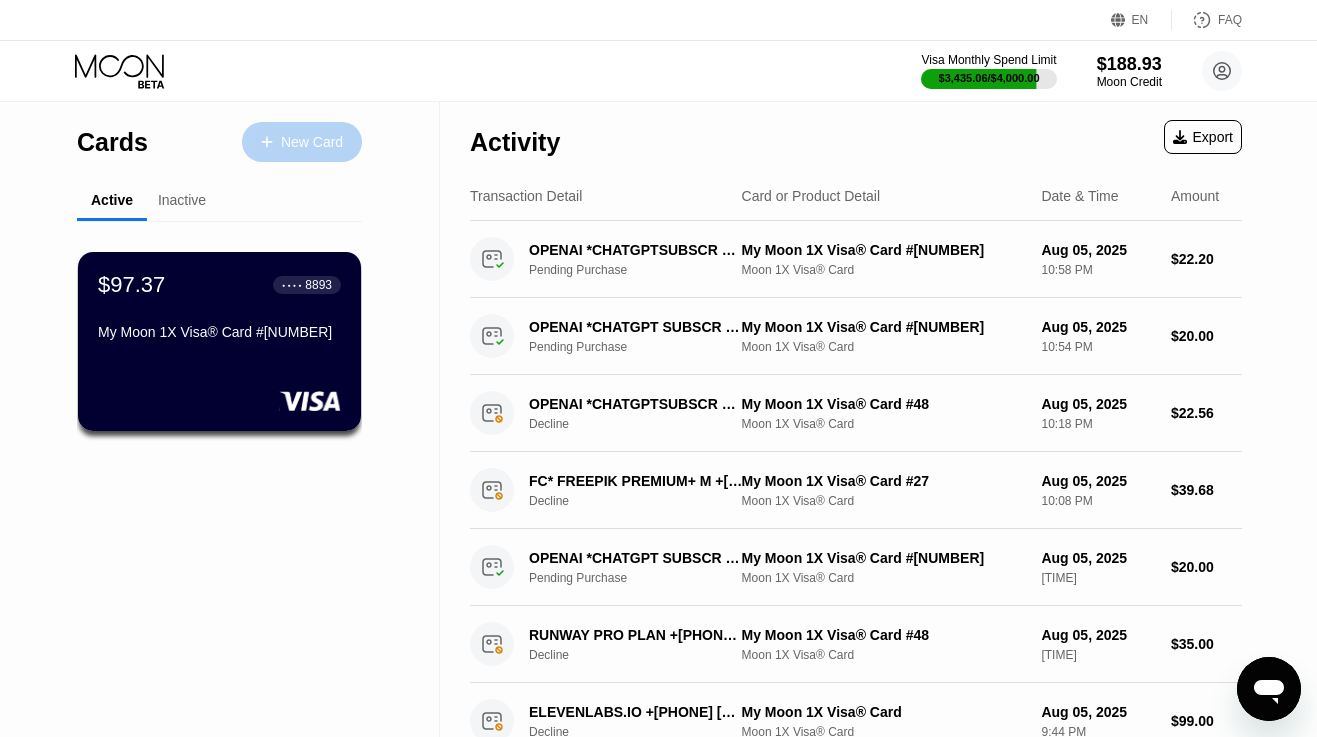 click on "New Card" at bounding box center [312, 142] 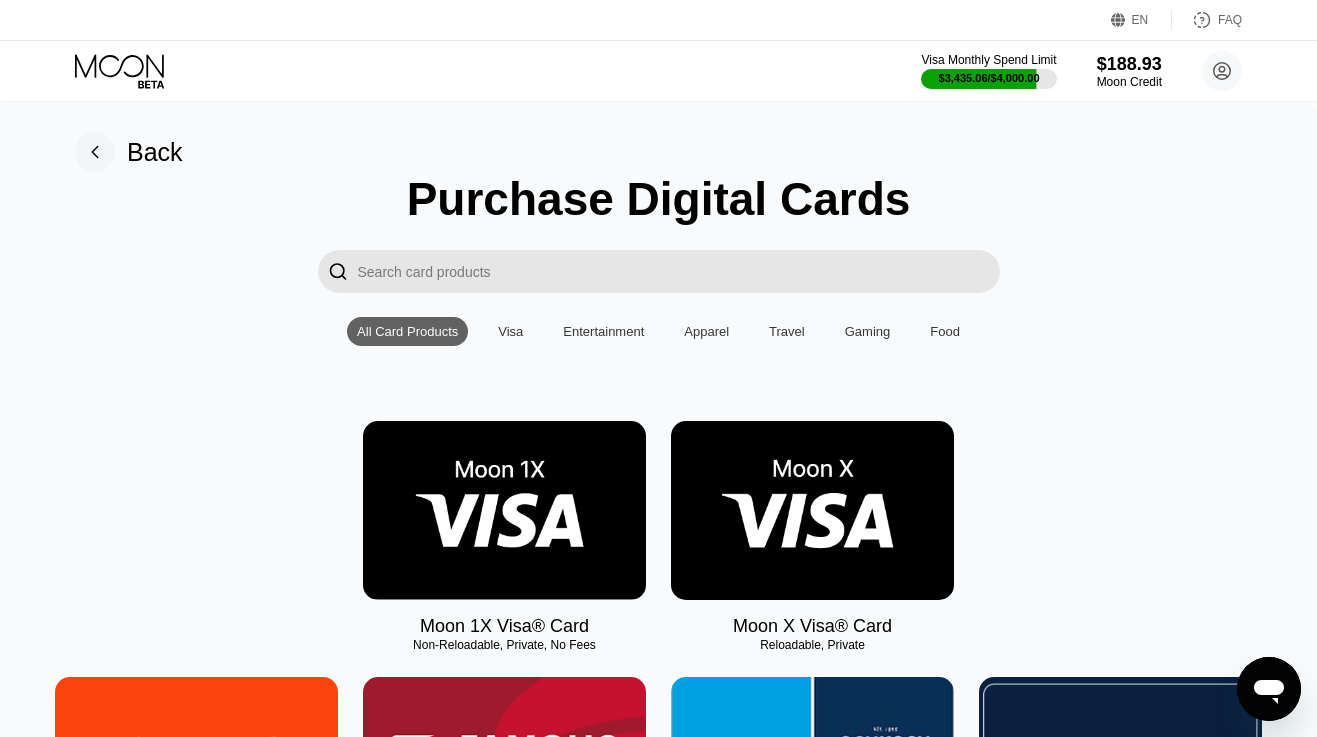 click at bounding box center [504, 510] 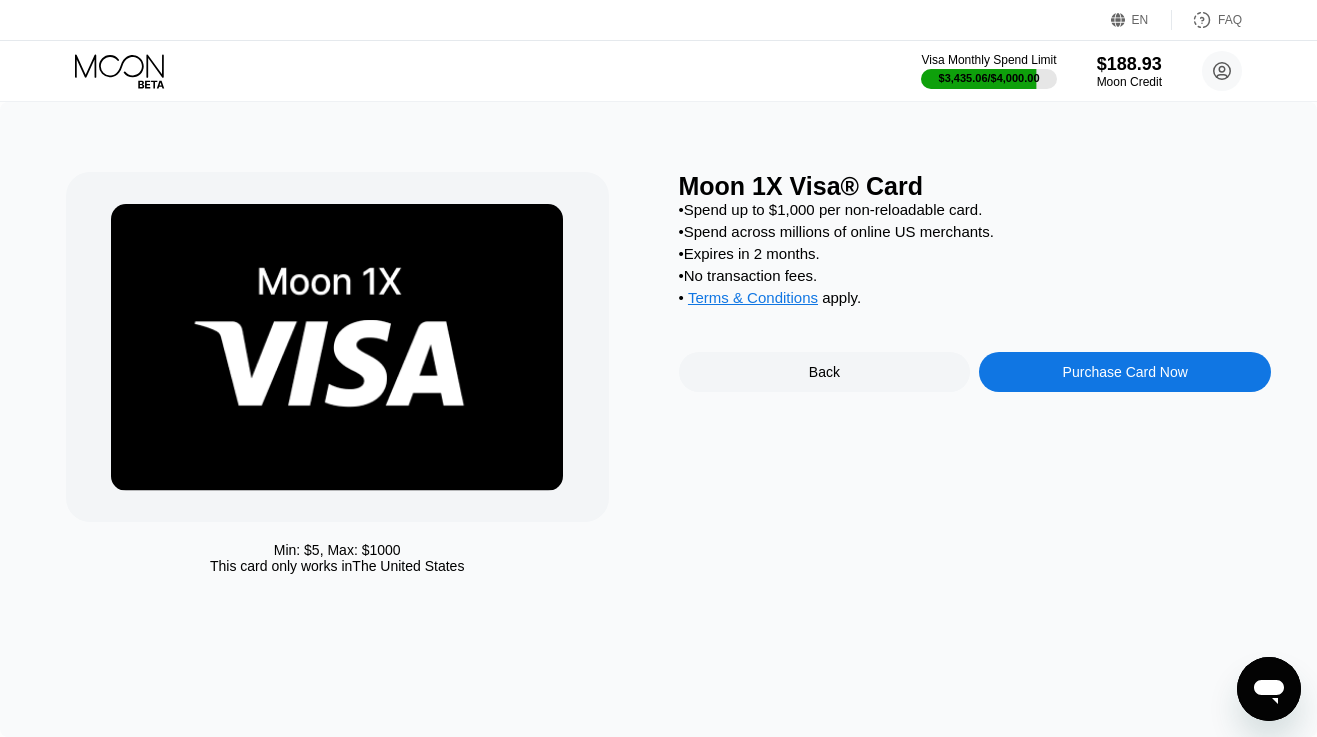 click on "Purchase Card Now" at bounding box center (1125, 372) 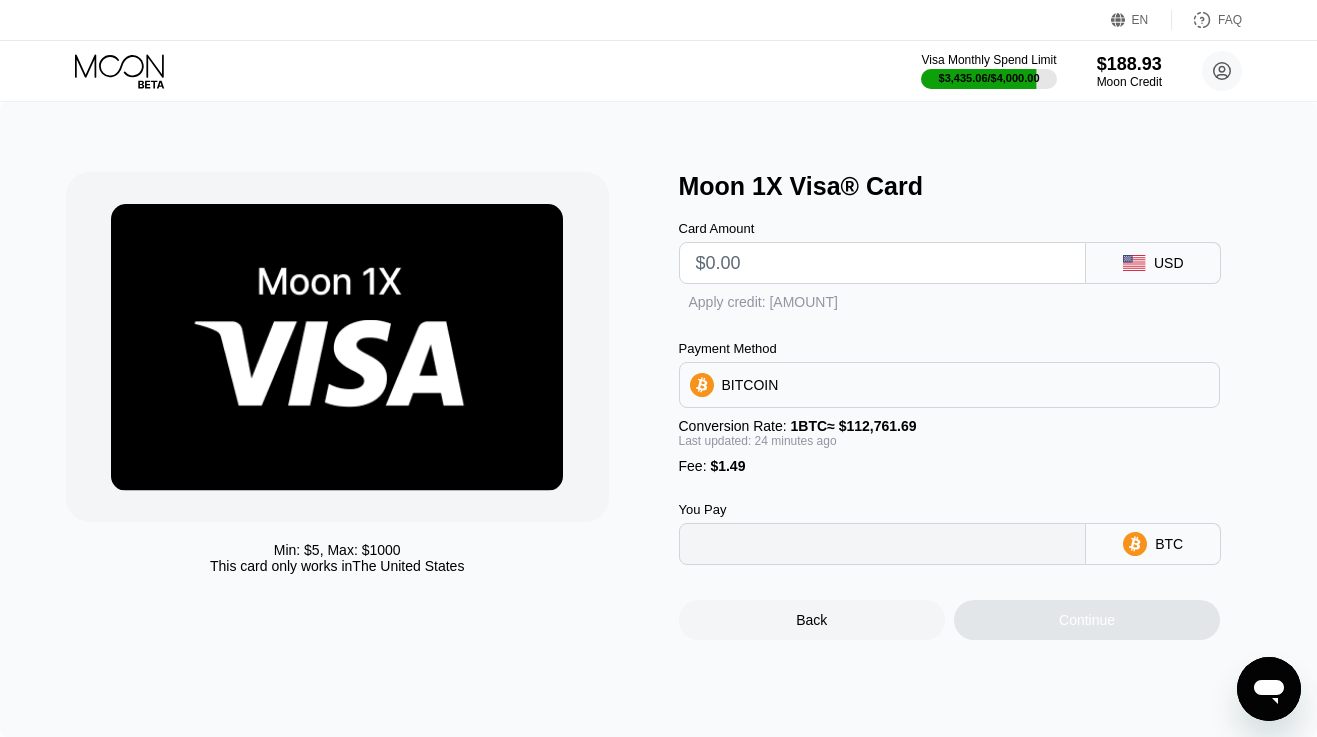 type on "0" 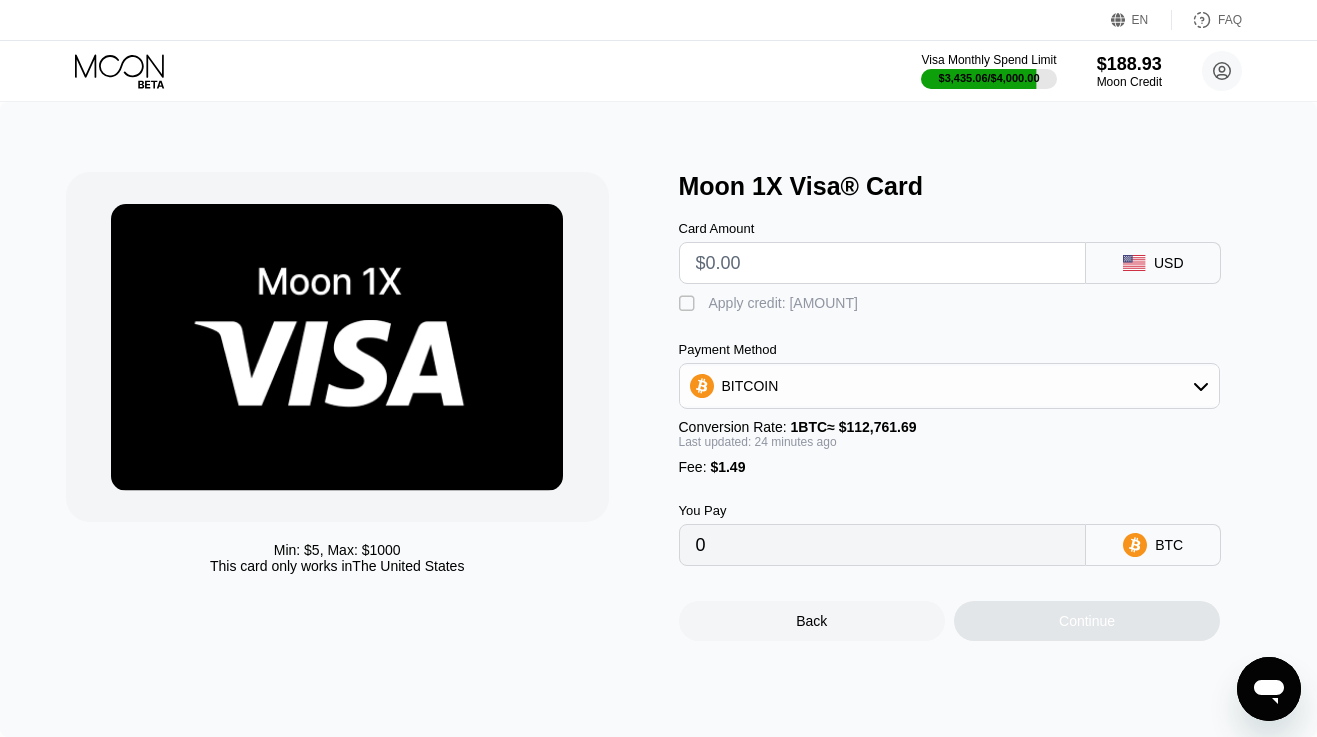 click at bounding box center (883, 263) 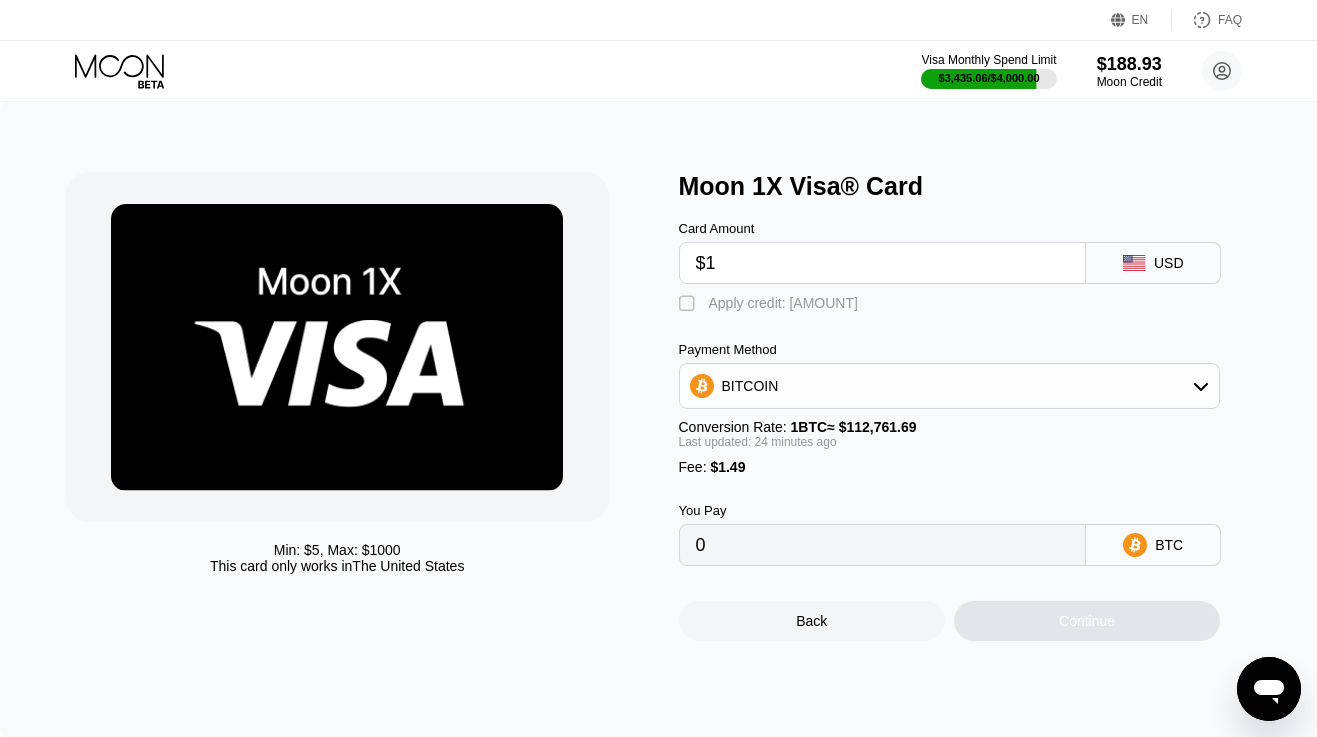 type on "0.00002208" 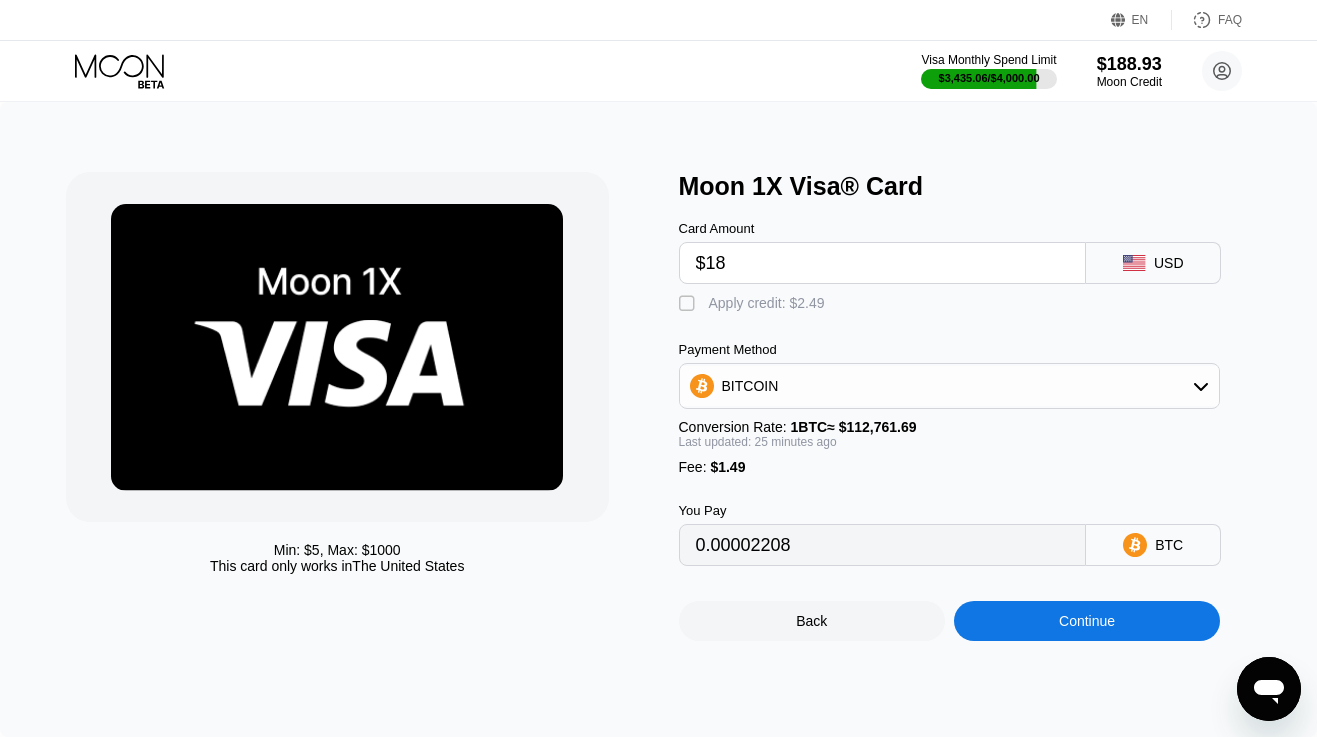 type on "$180" 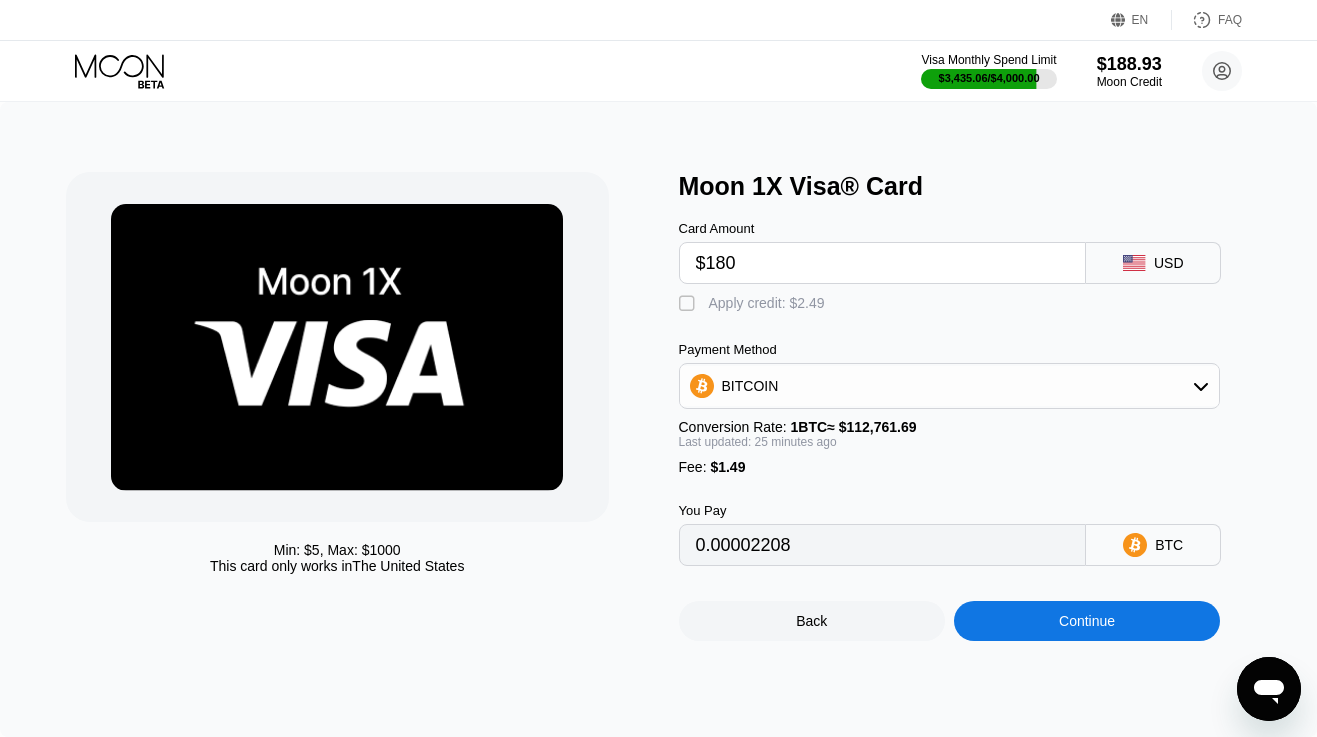 type on "0.00160881" 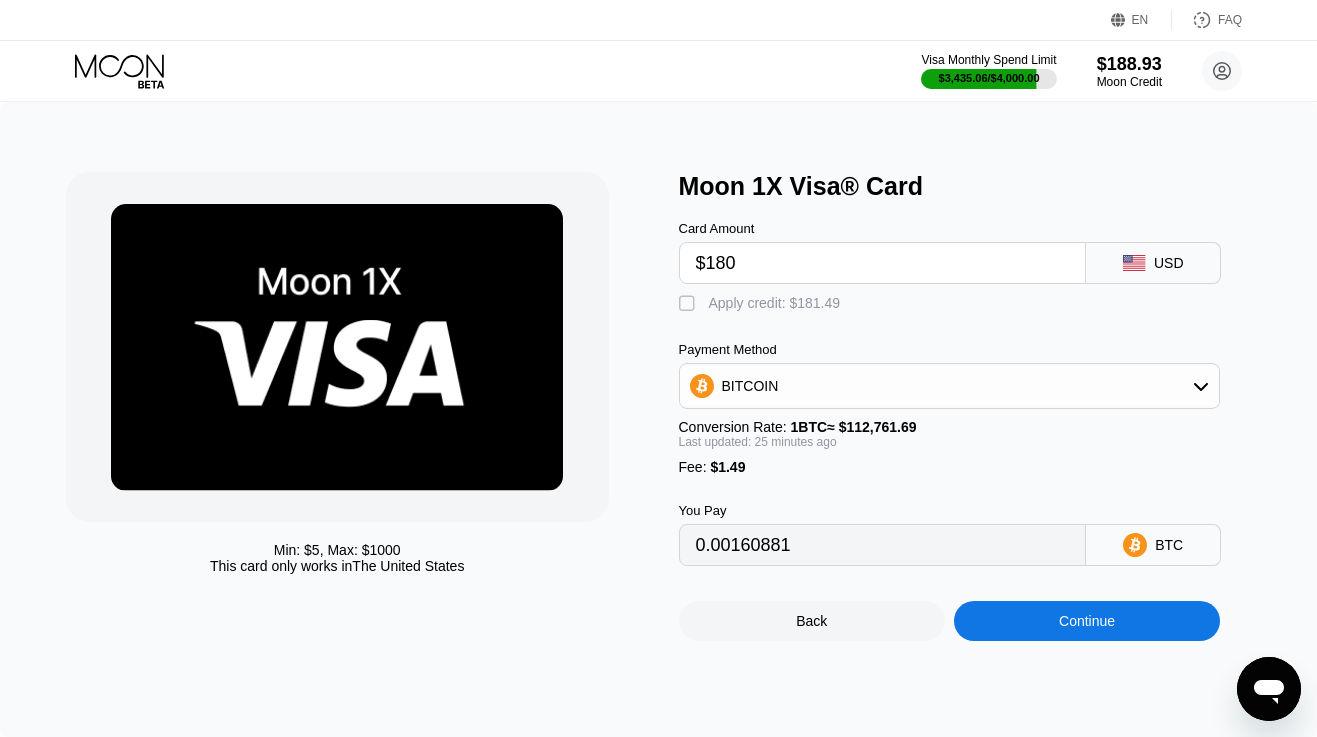 type on "$18" 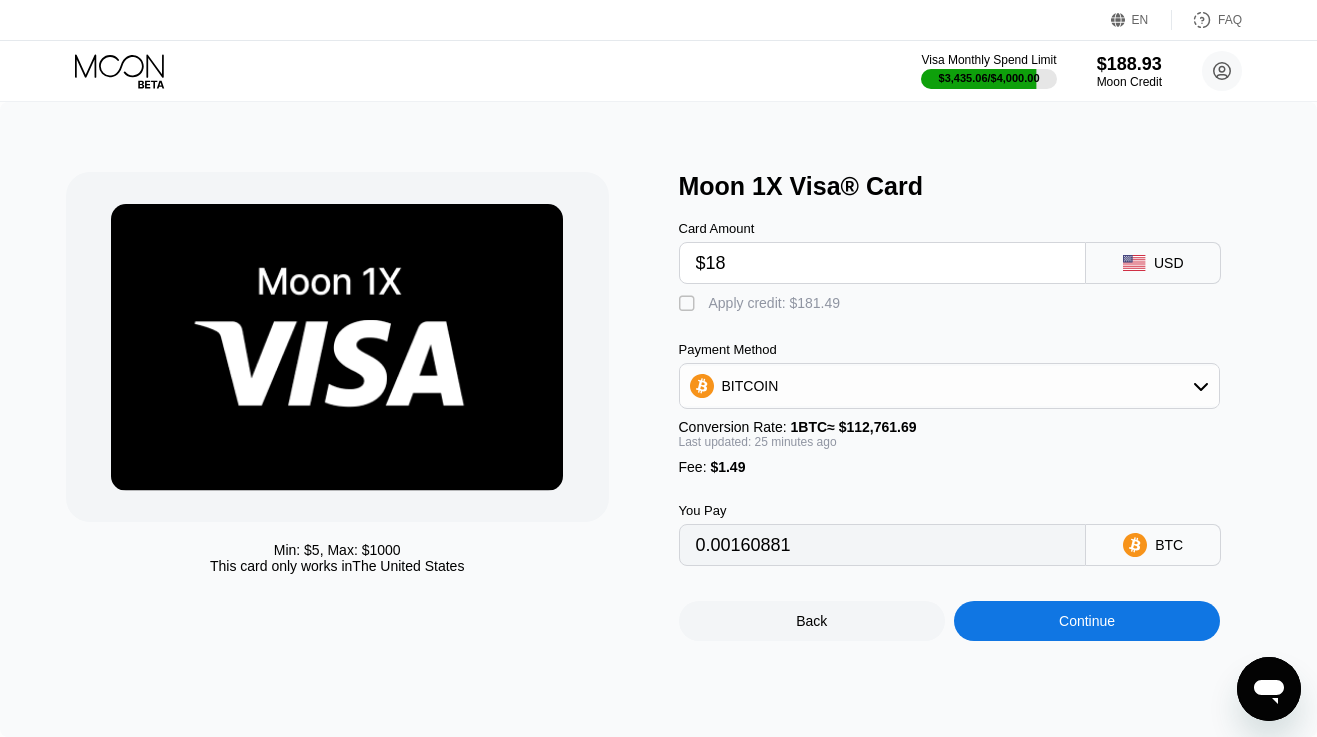 type on "0.00017277" 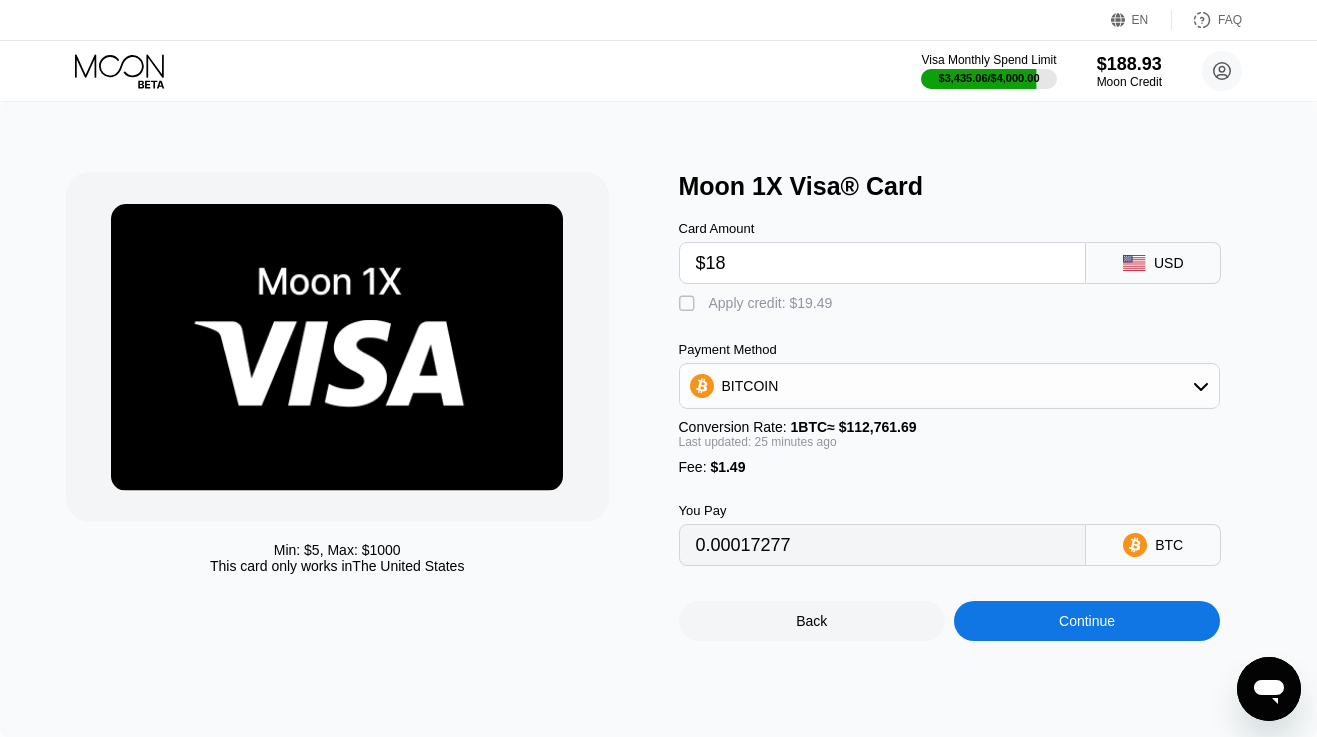 type on "$1" 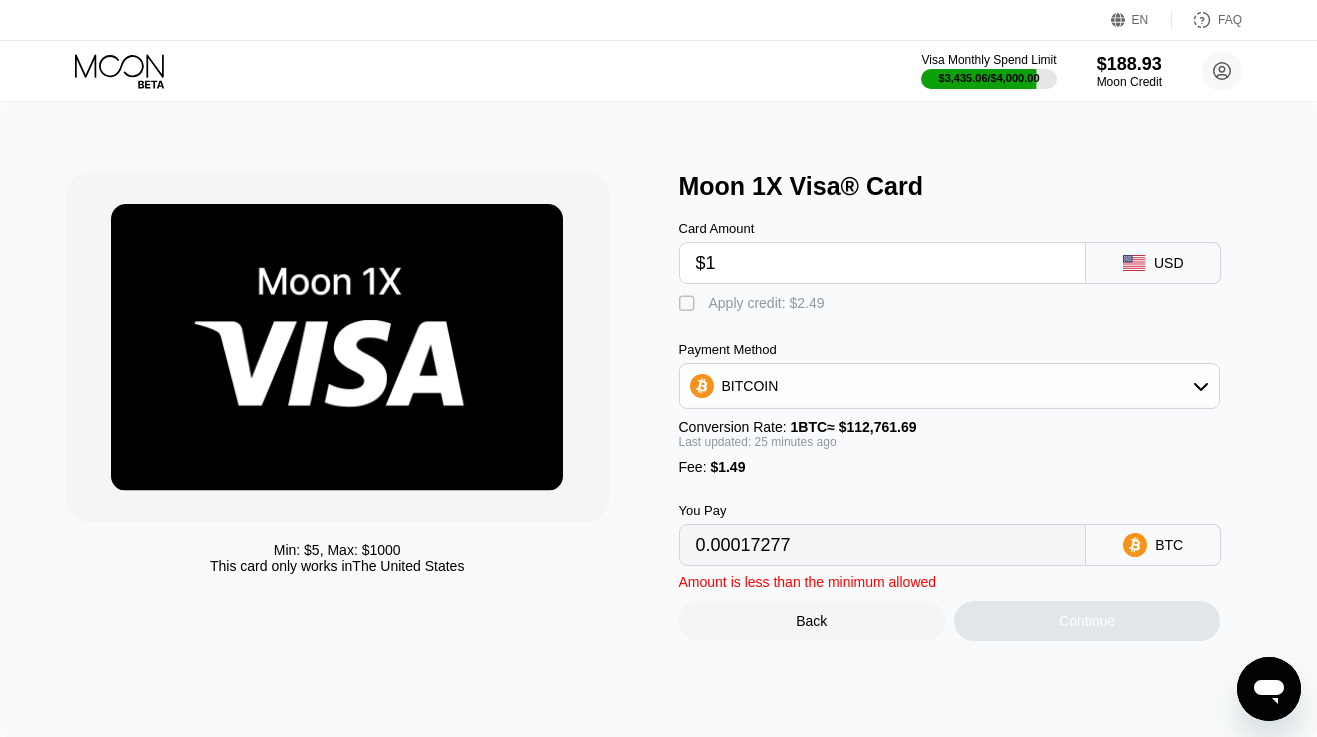 type on "0.00002208" 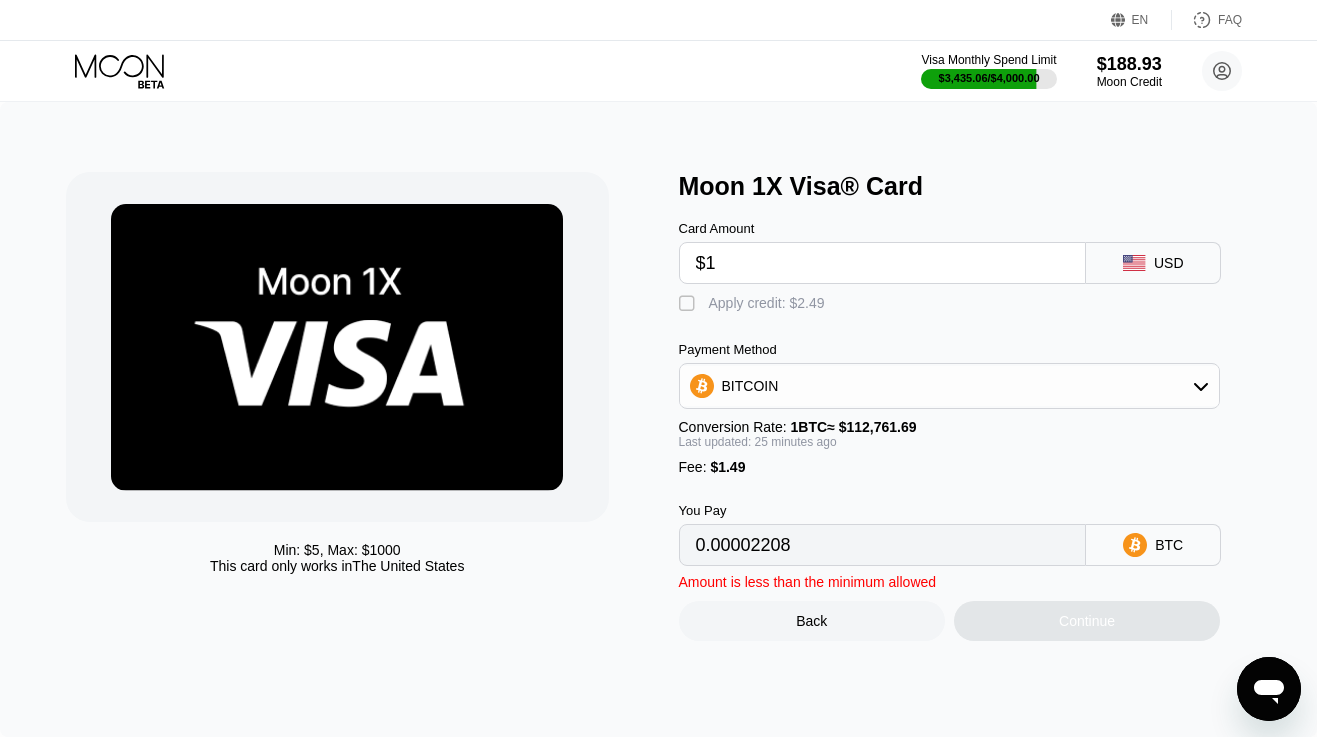 type on "$18" 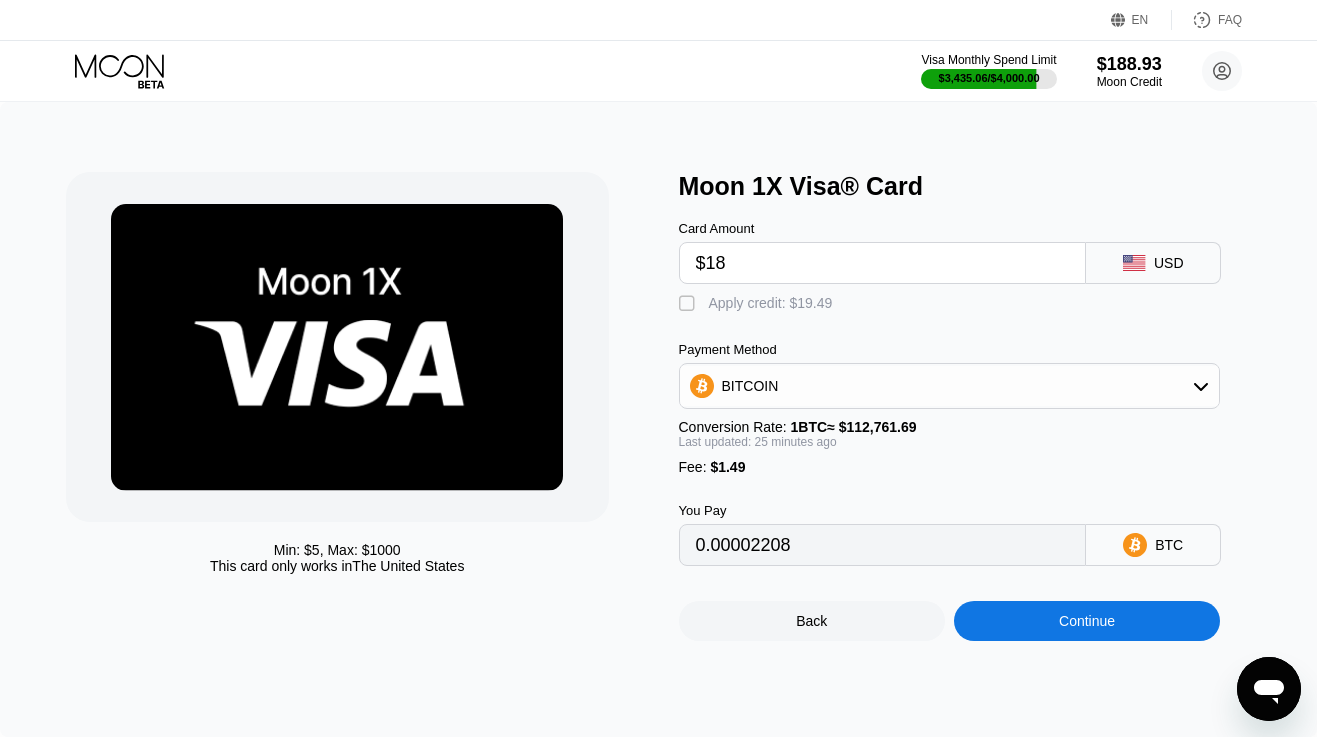 type on "0.00017277" 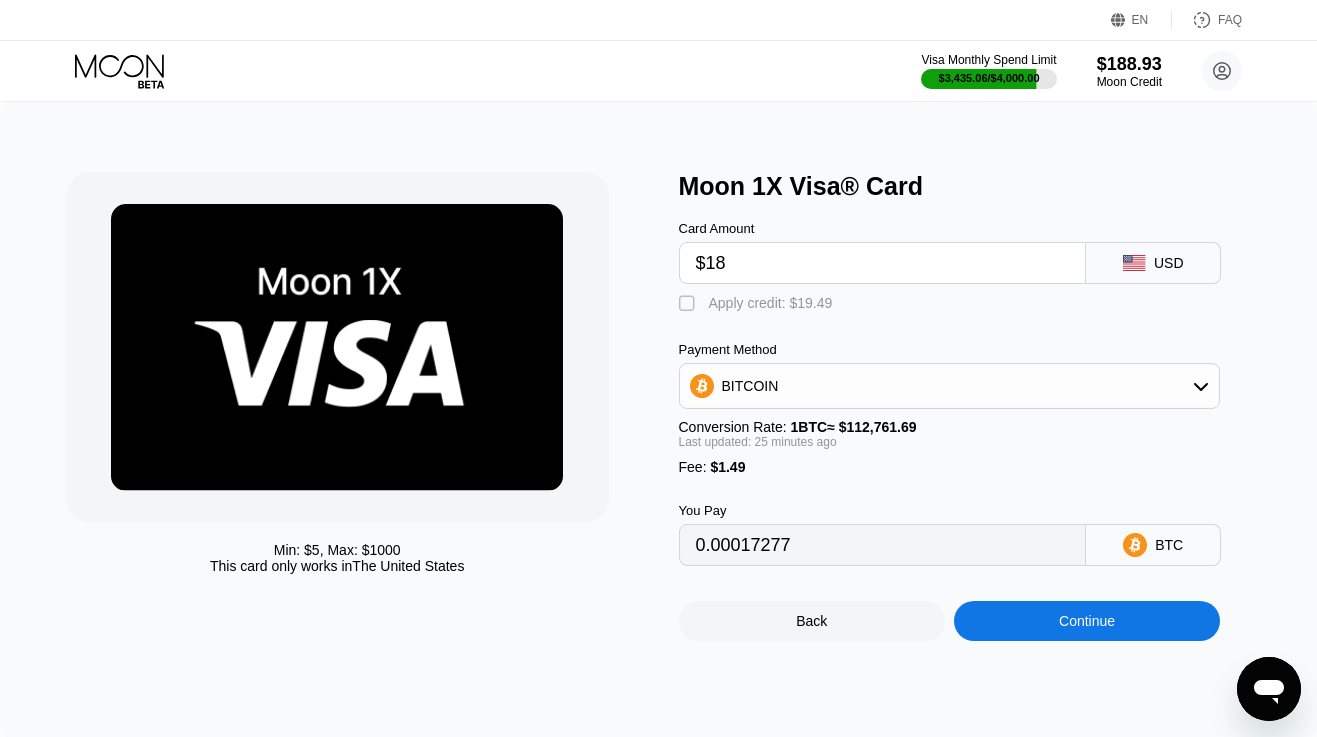 type on "$187" 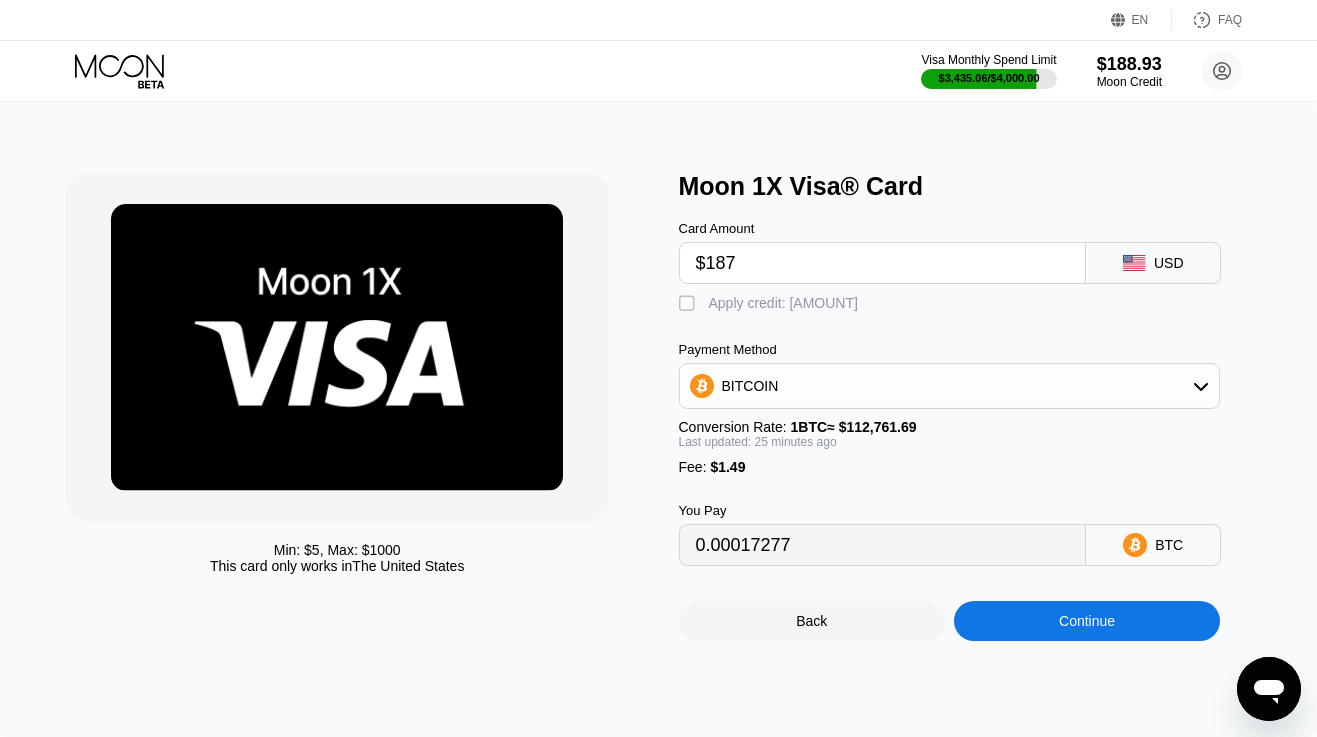 type on "0.00167086" 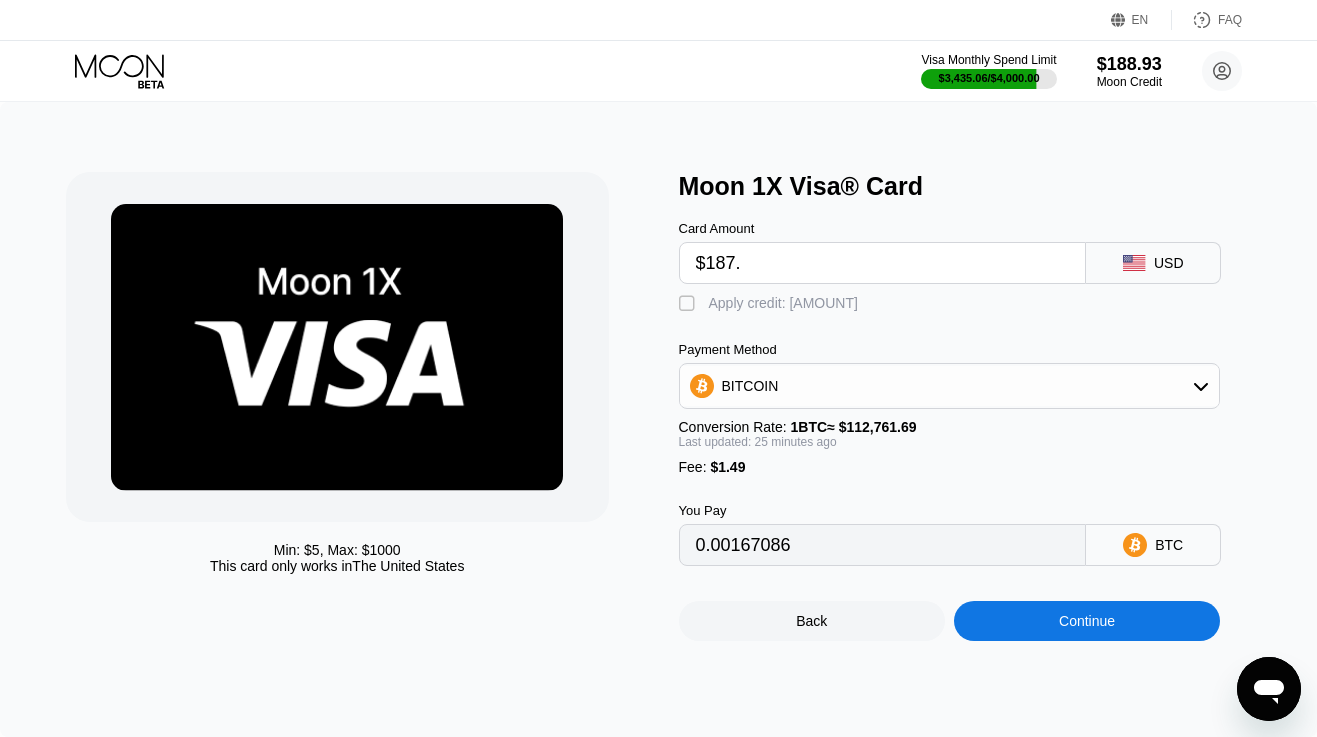 type on "$187.4" 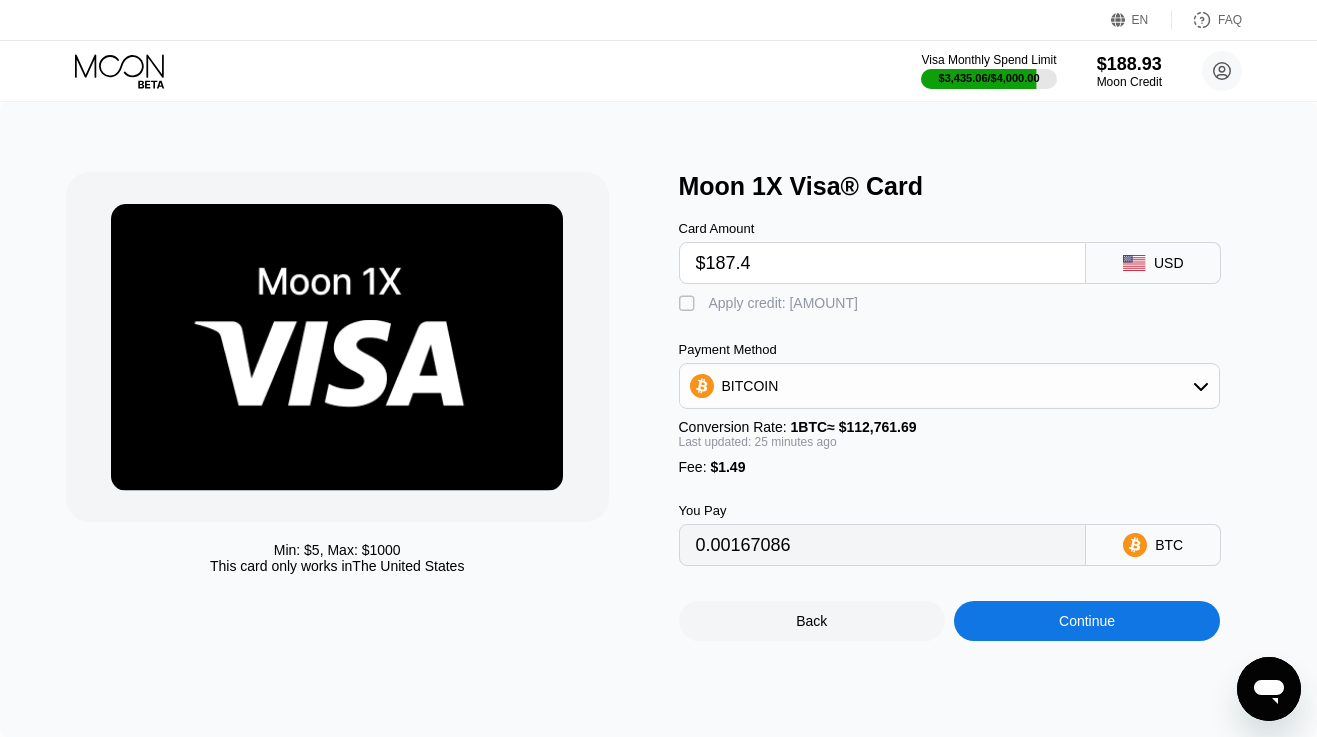 type on "0.00167441" 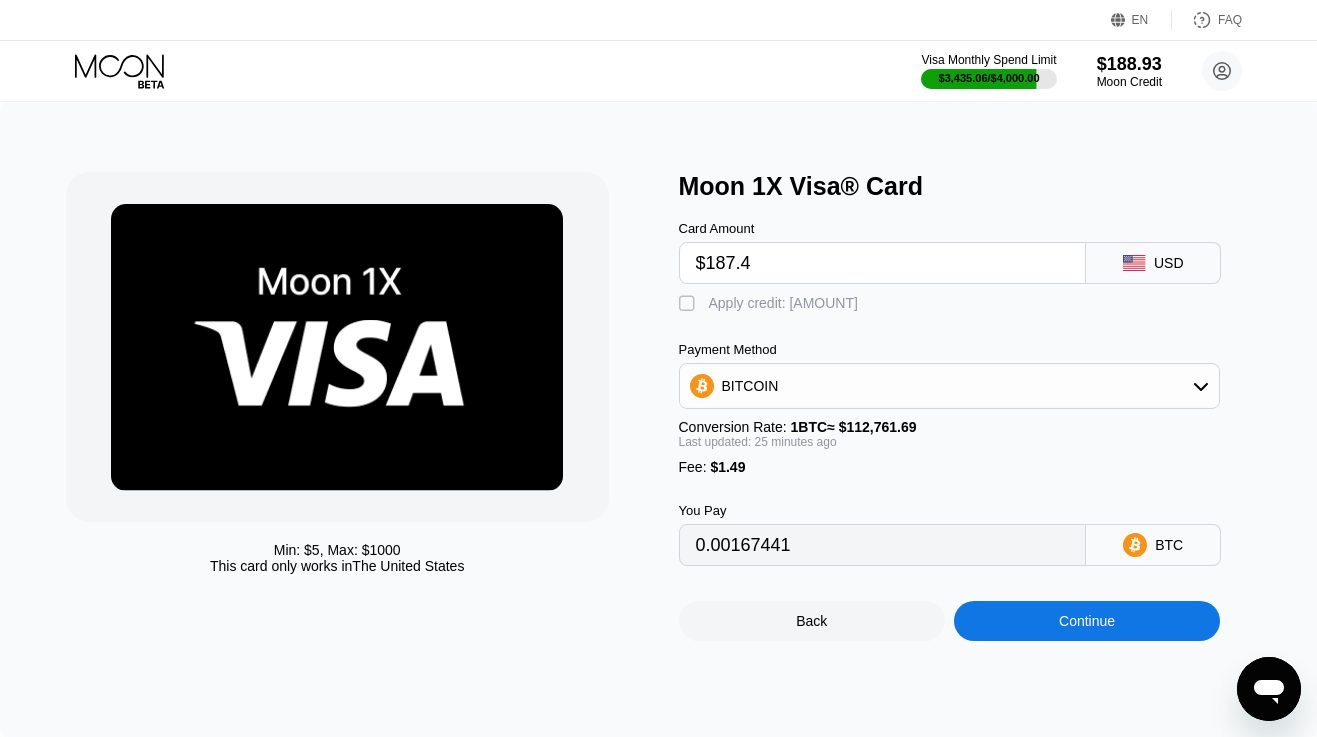 type on "$187.43" 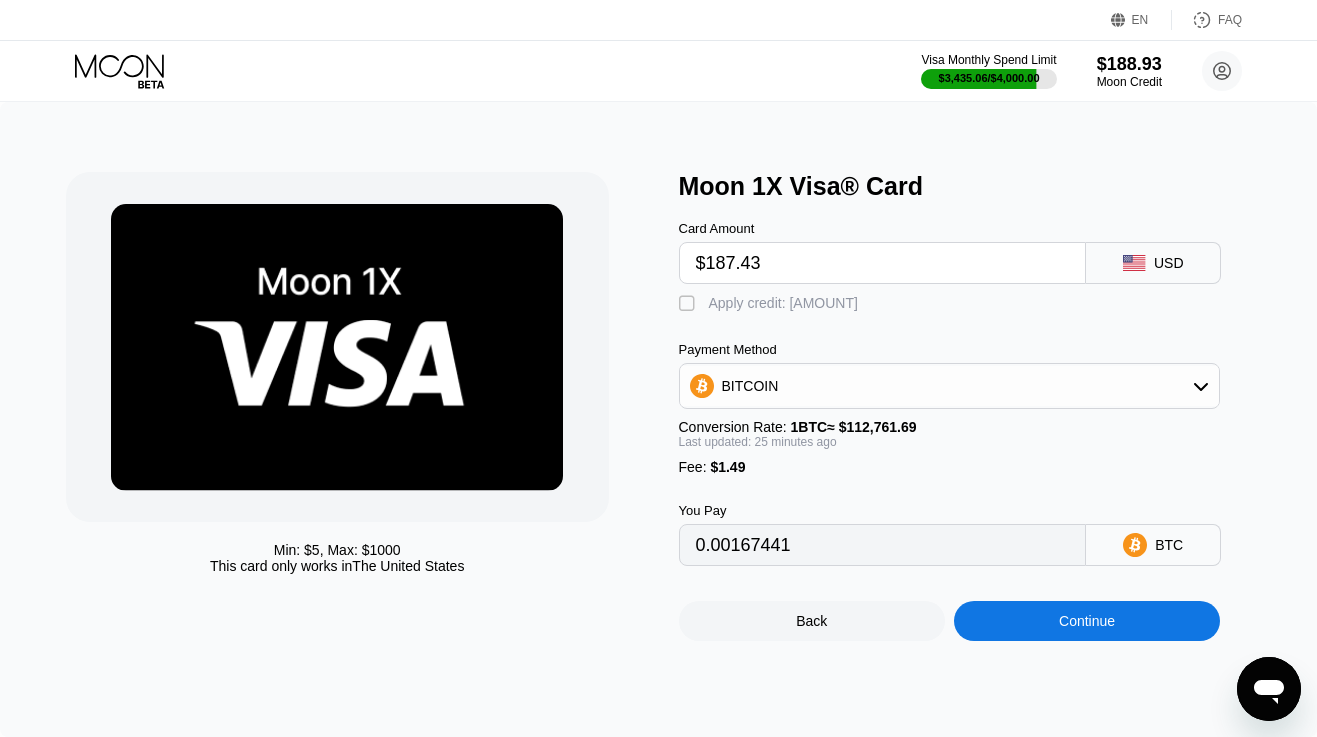 type on "0.00167467" 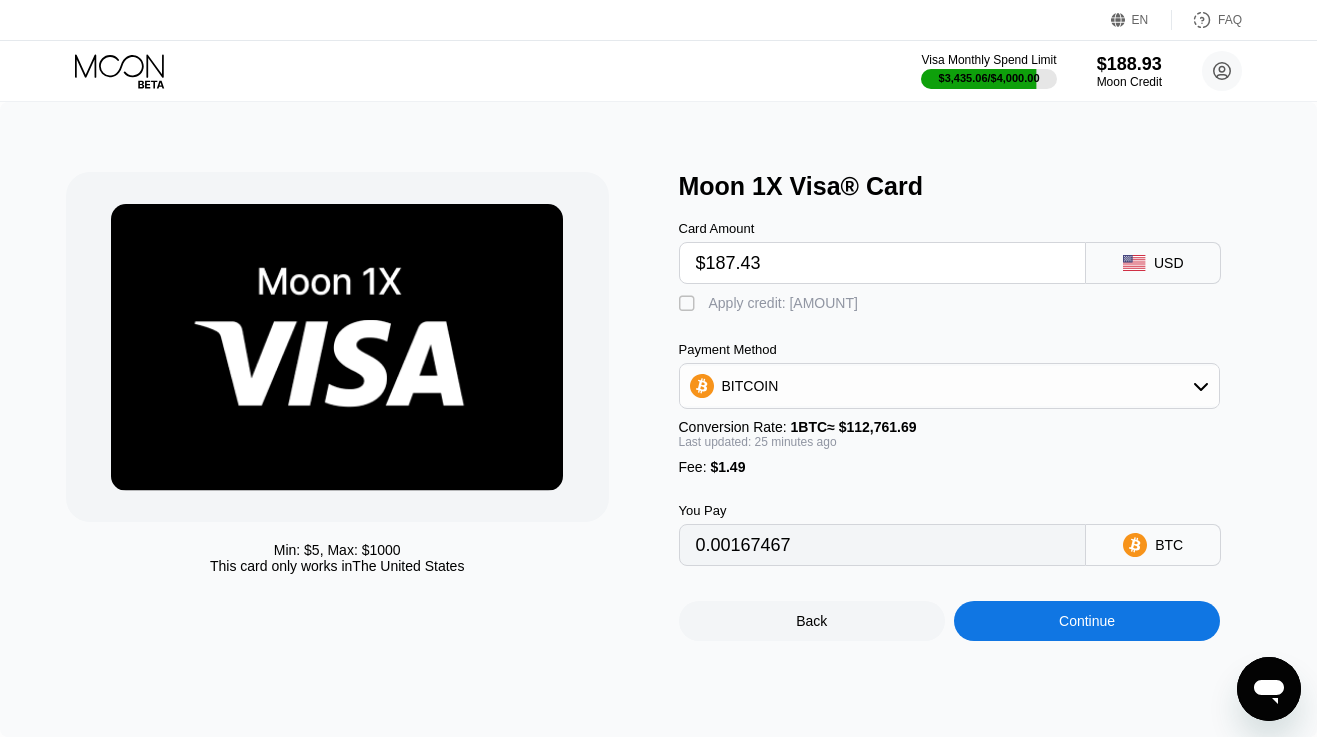 type on "$187.43" 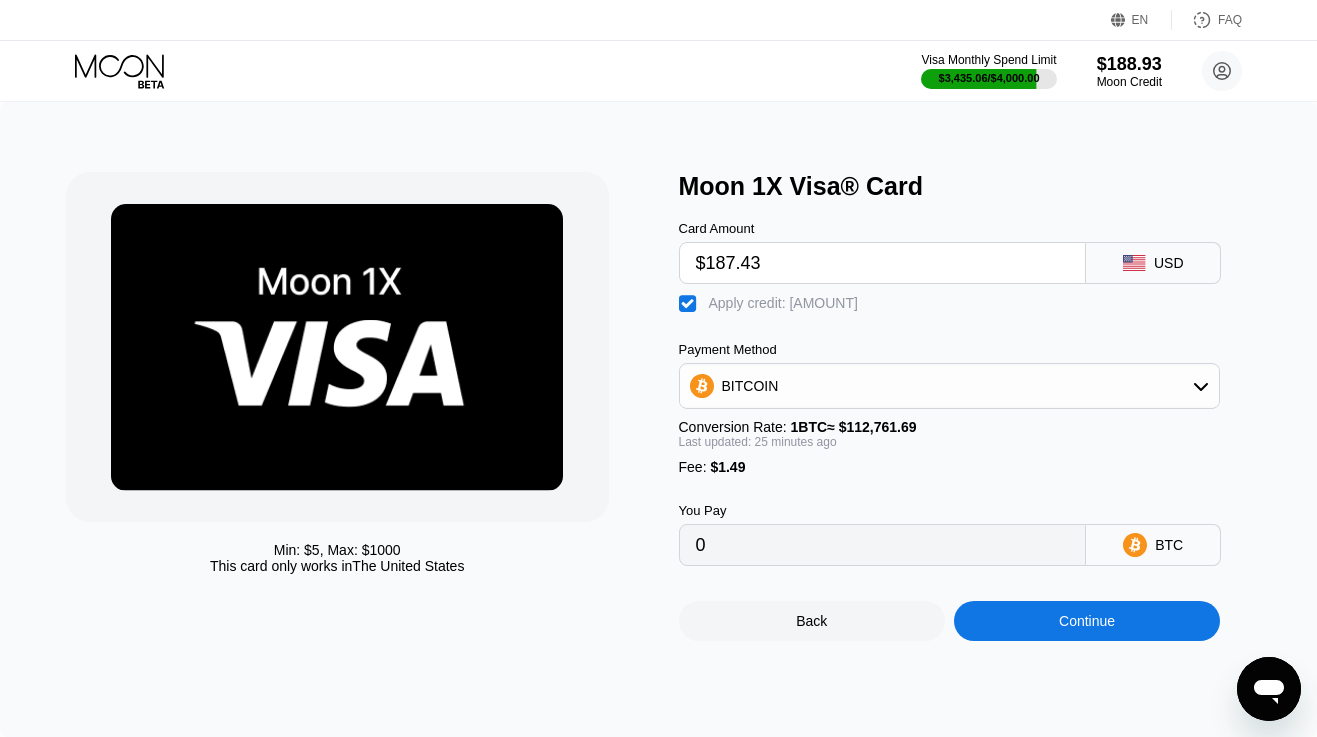 click on "$187.43" at bounding box center (883, 263) 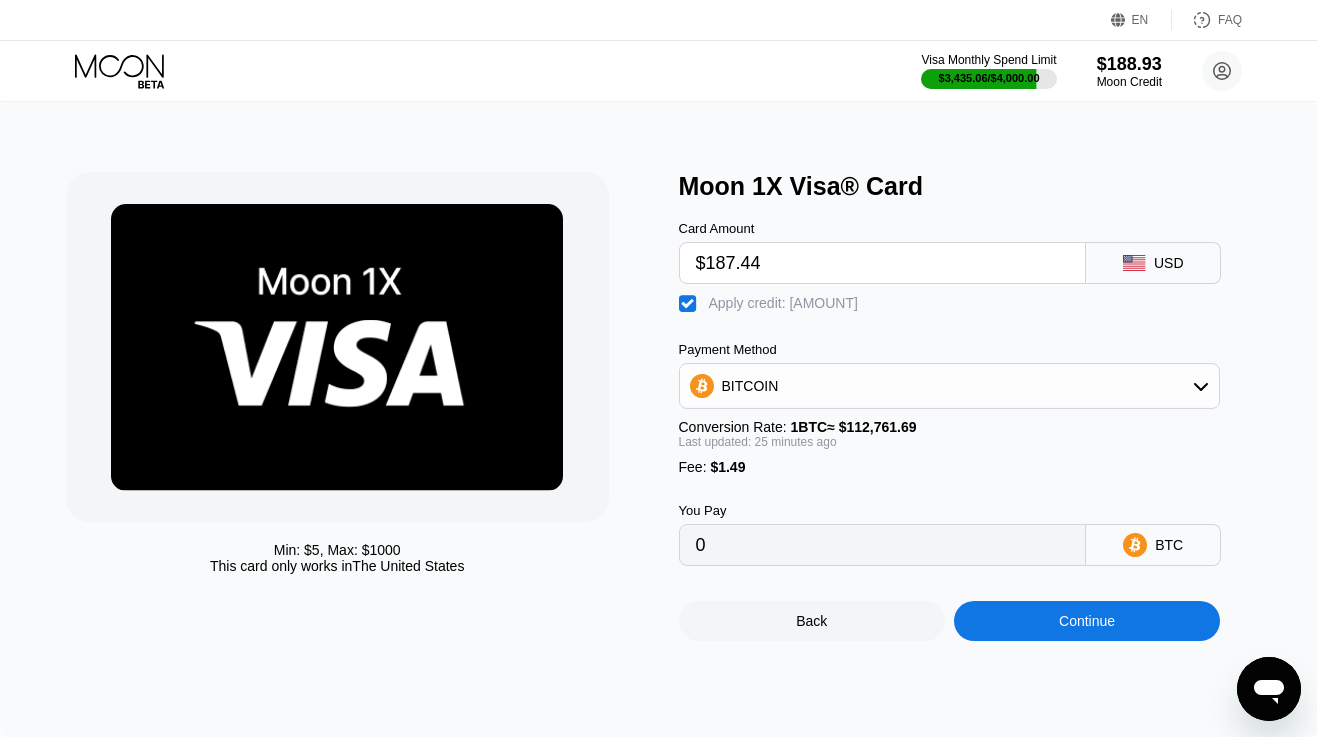 type on "$187.44" 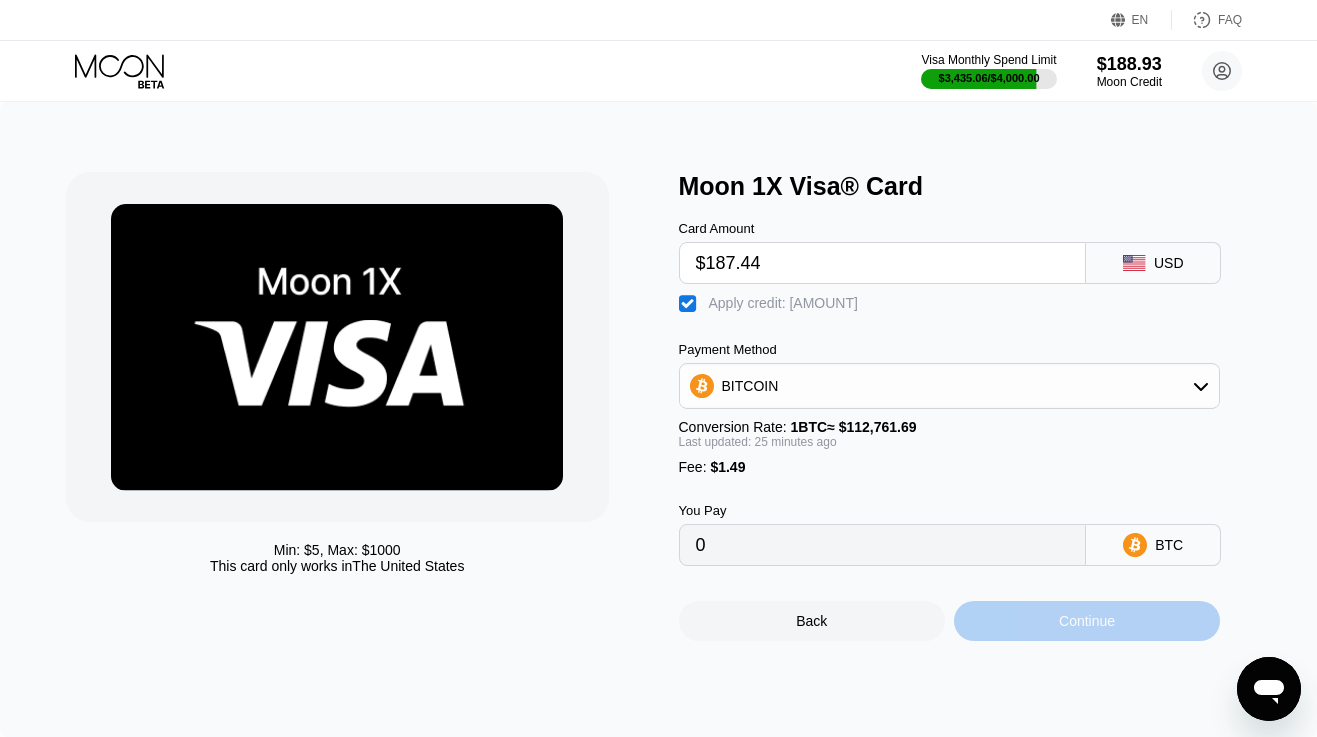 click on "Continue" at bounding box center [1087, 621] 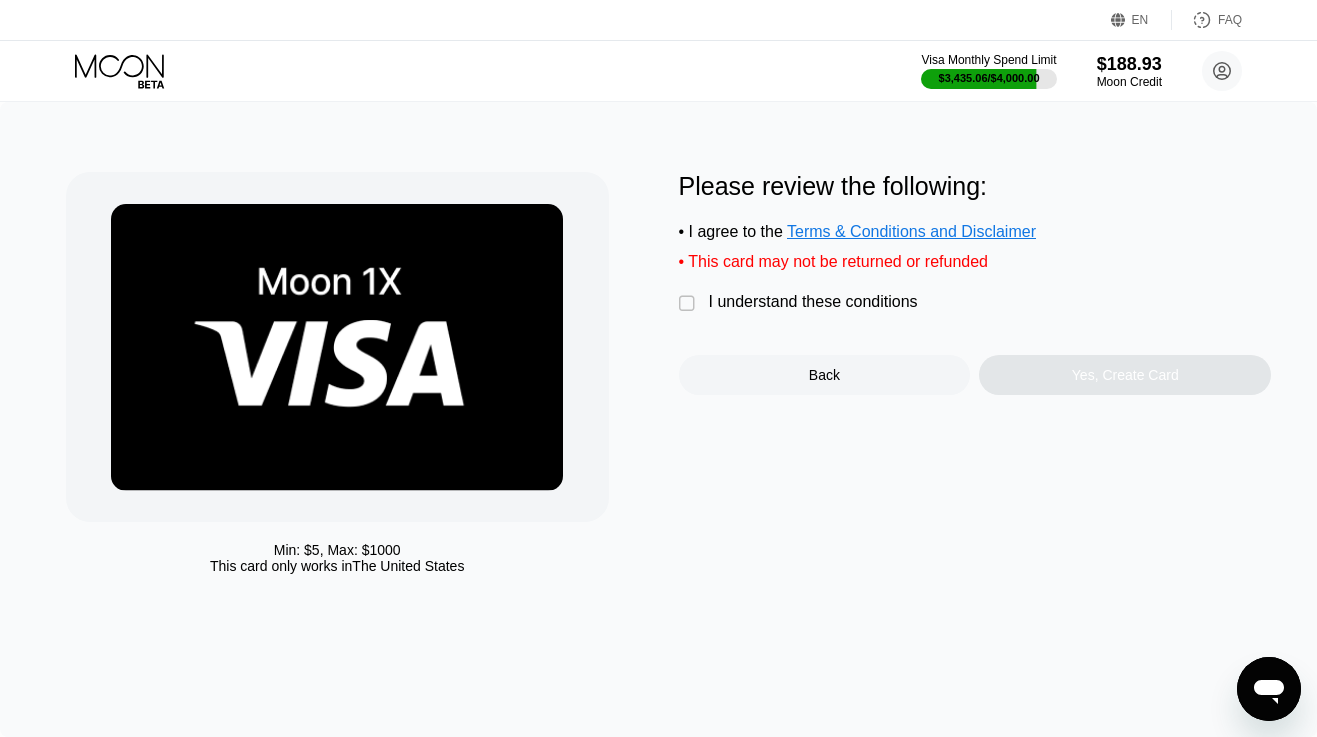 click on "I understand these conditions" at bounding box center (813, 302) 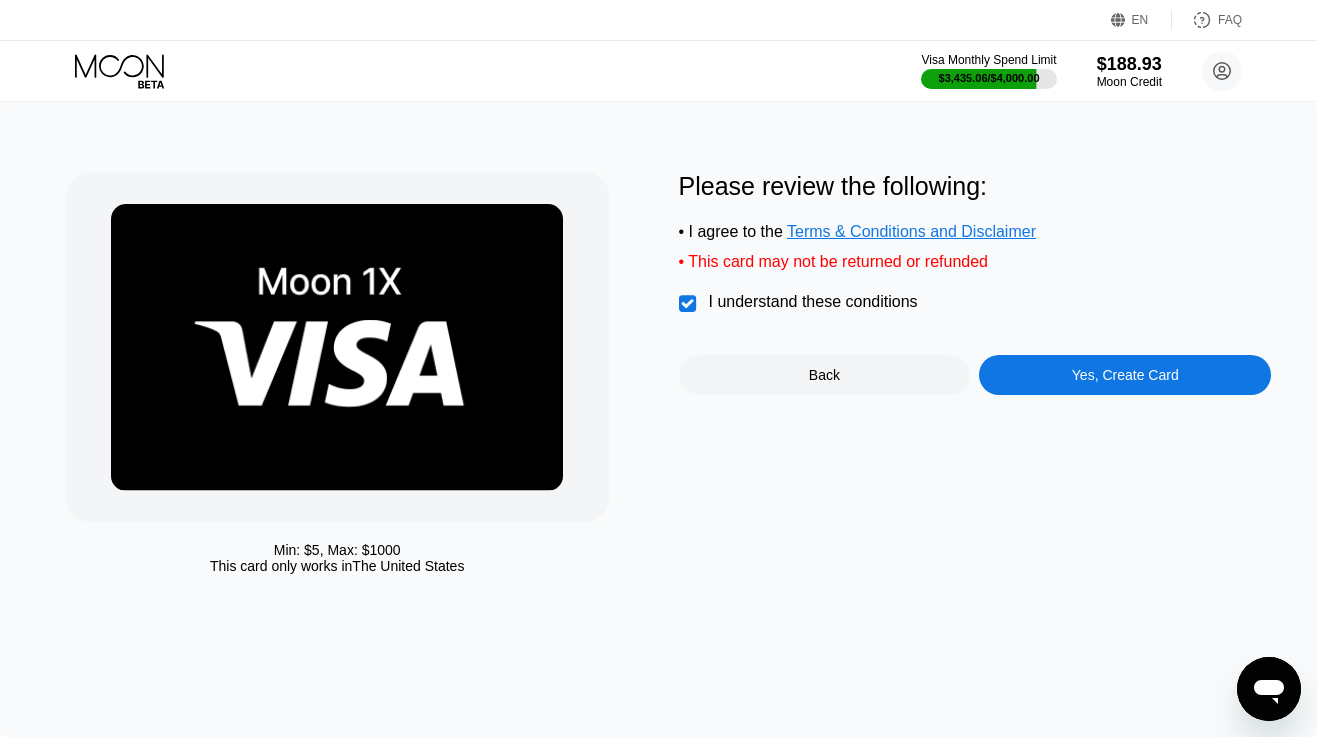 click on "Yes, Create Card" at bounding box center [1125, 375] 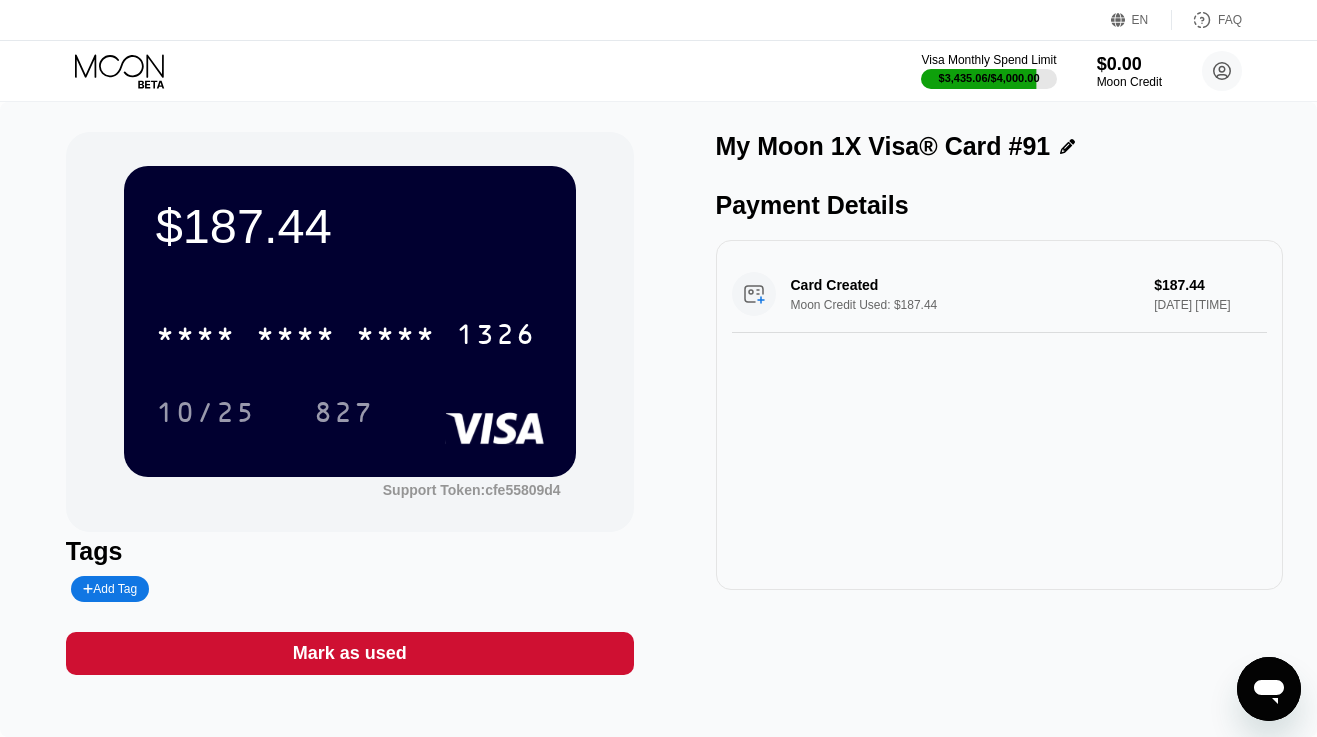 scroll, scrollTop: 0, scrollLeft: 0, axis: both 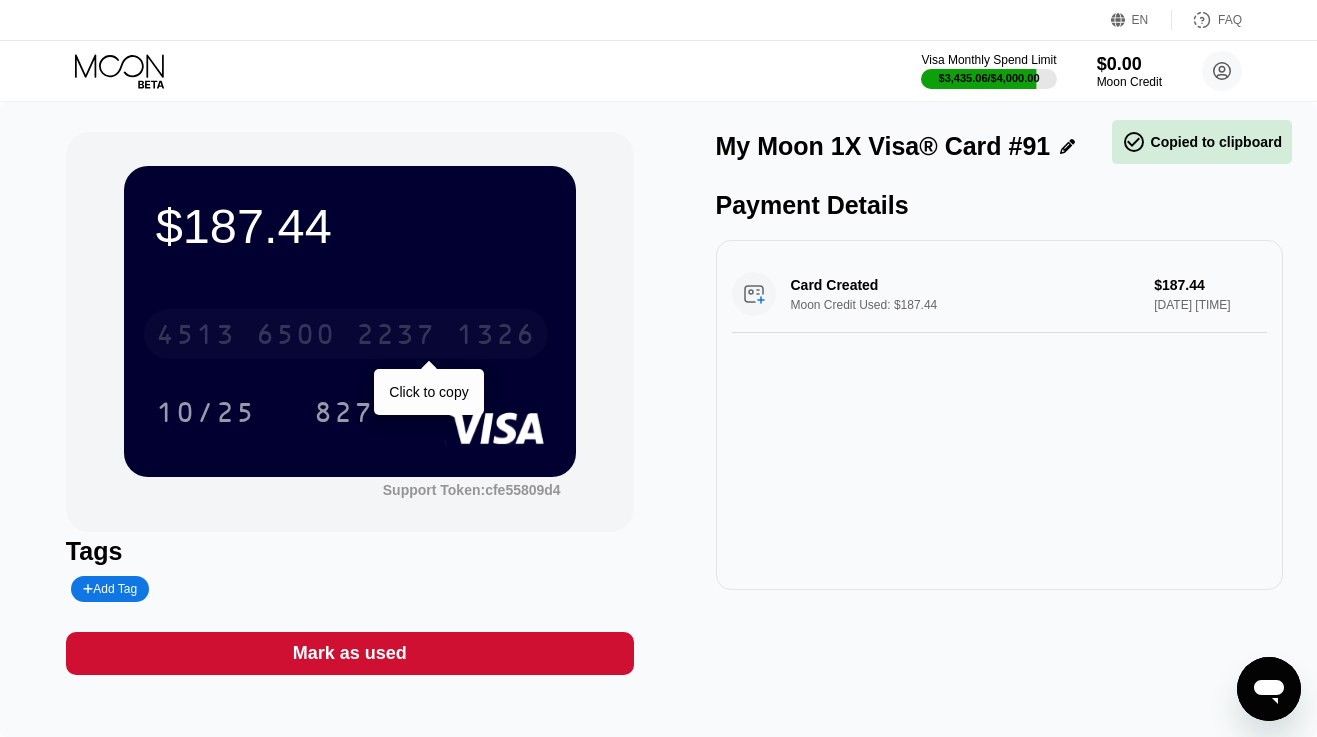 click on "6500" at bounding box center [296, 337] 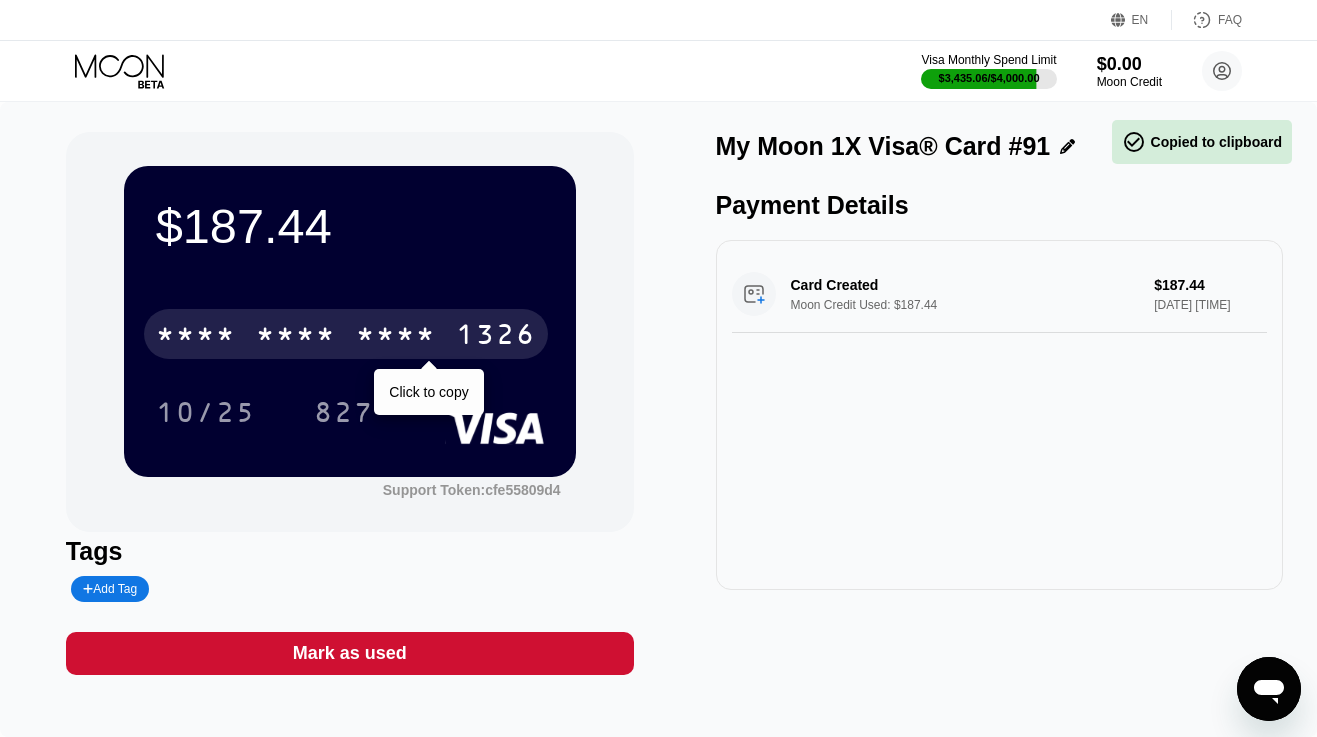 click on "* * * *" at bounding box center (296, 337) 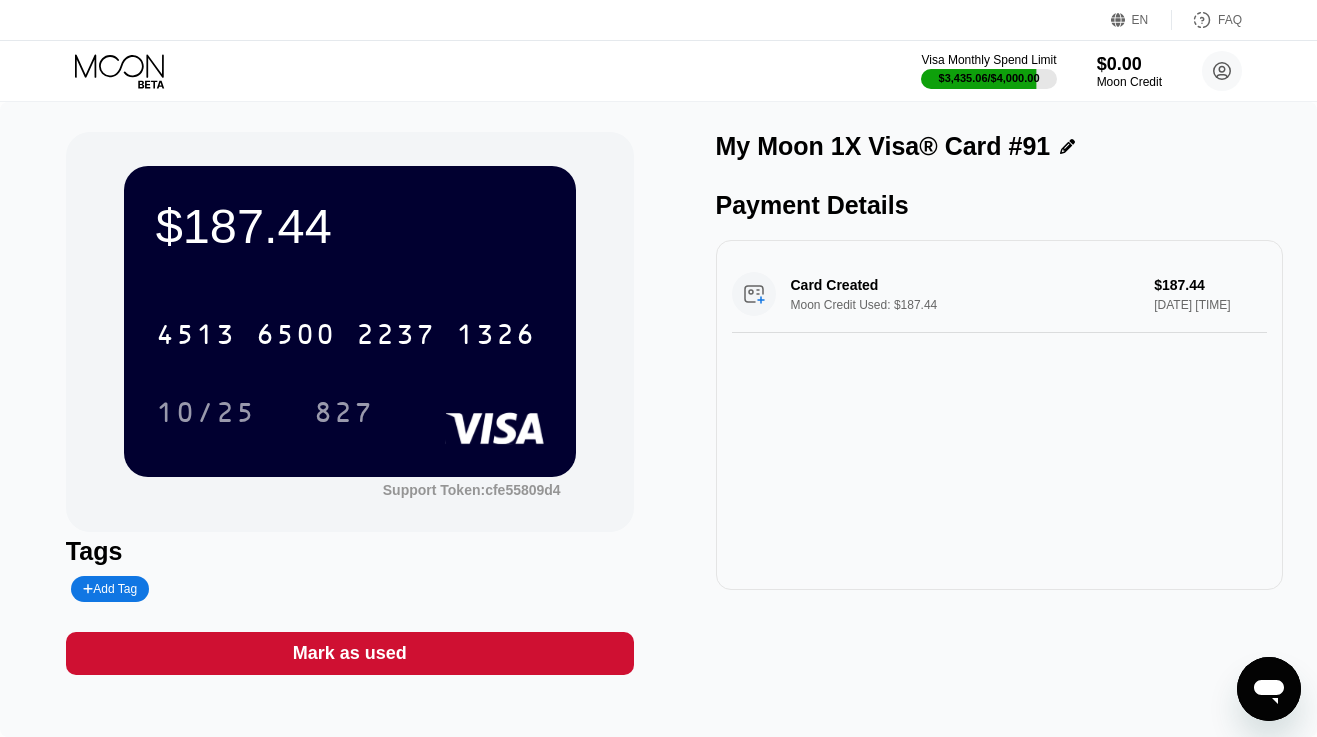 click 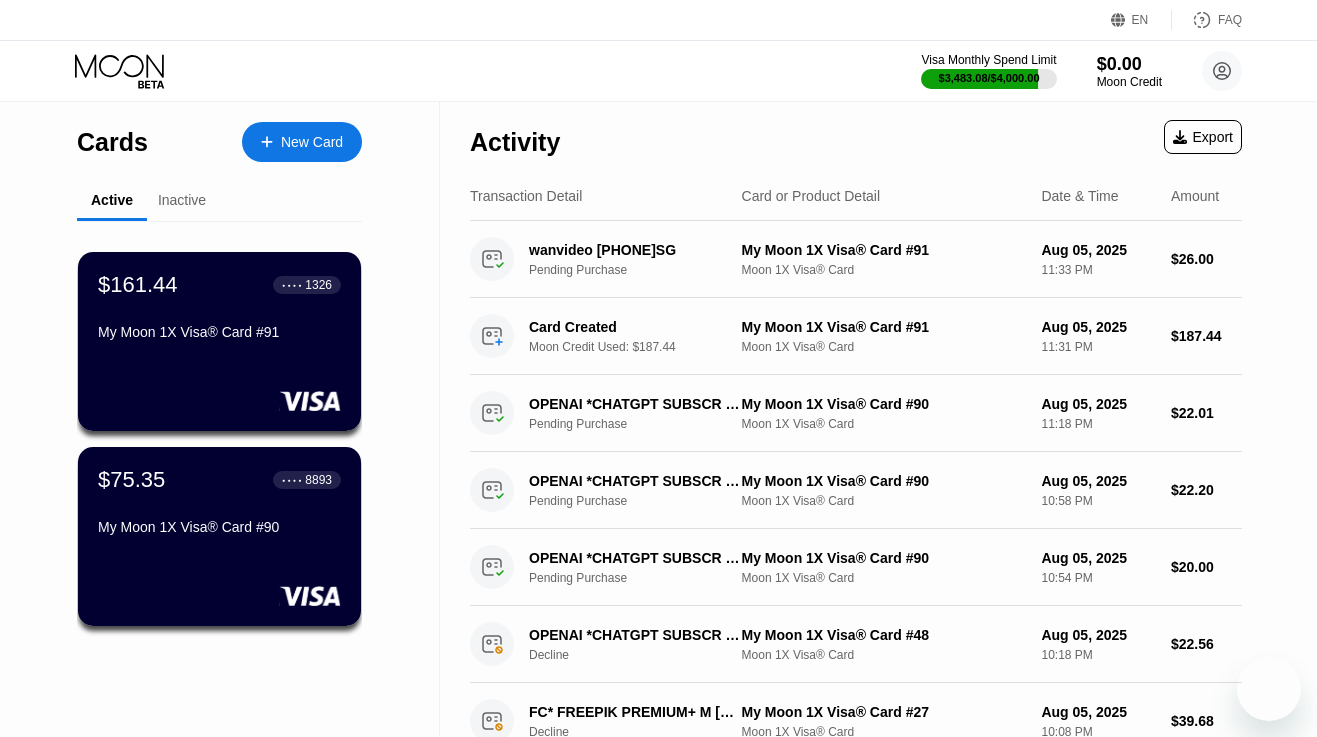 scroll, scrollTop: 0, scrollLeft: 0, axis: both 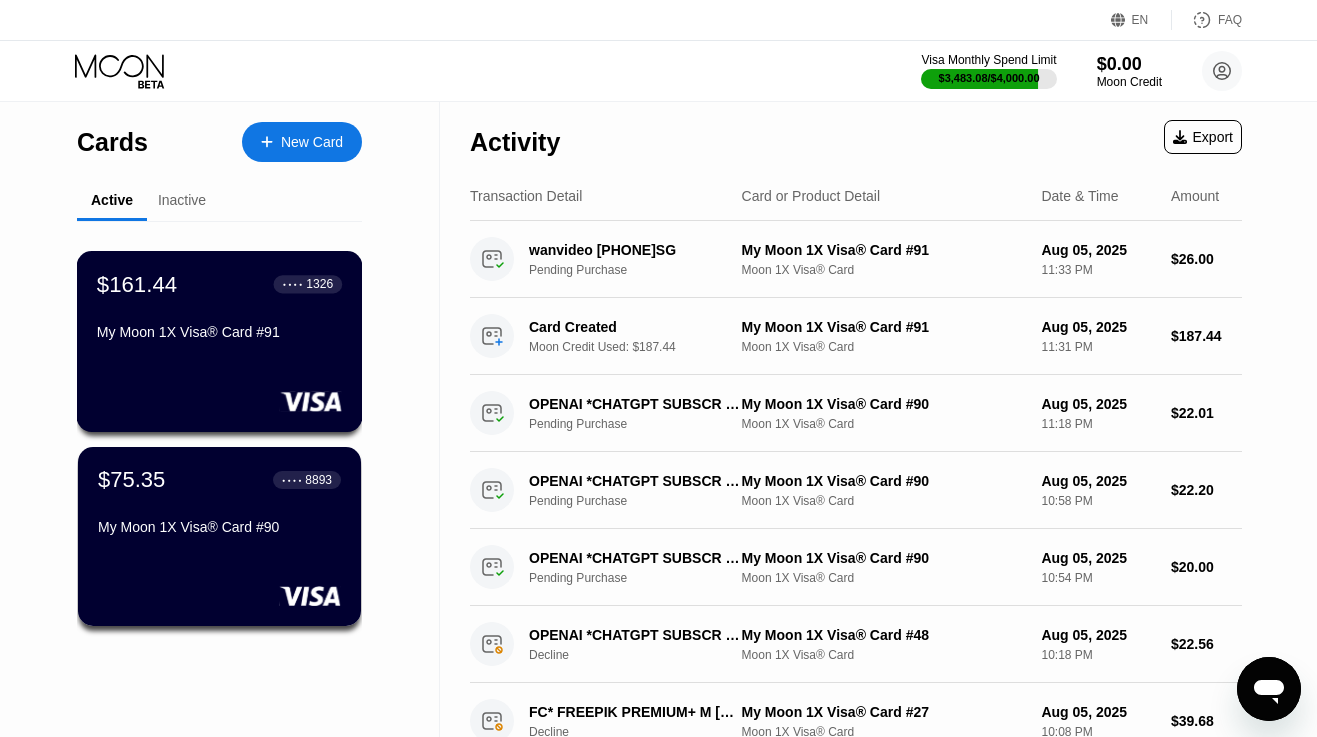 click on "My Moon 1X Visa® Card #91" at bounding box center (219, 332) 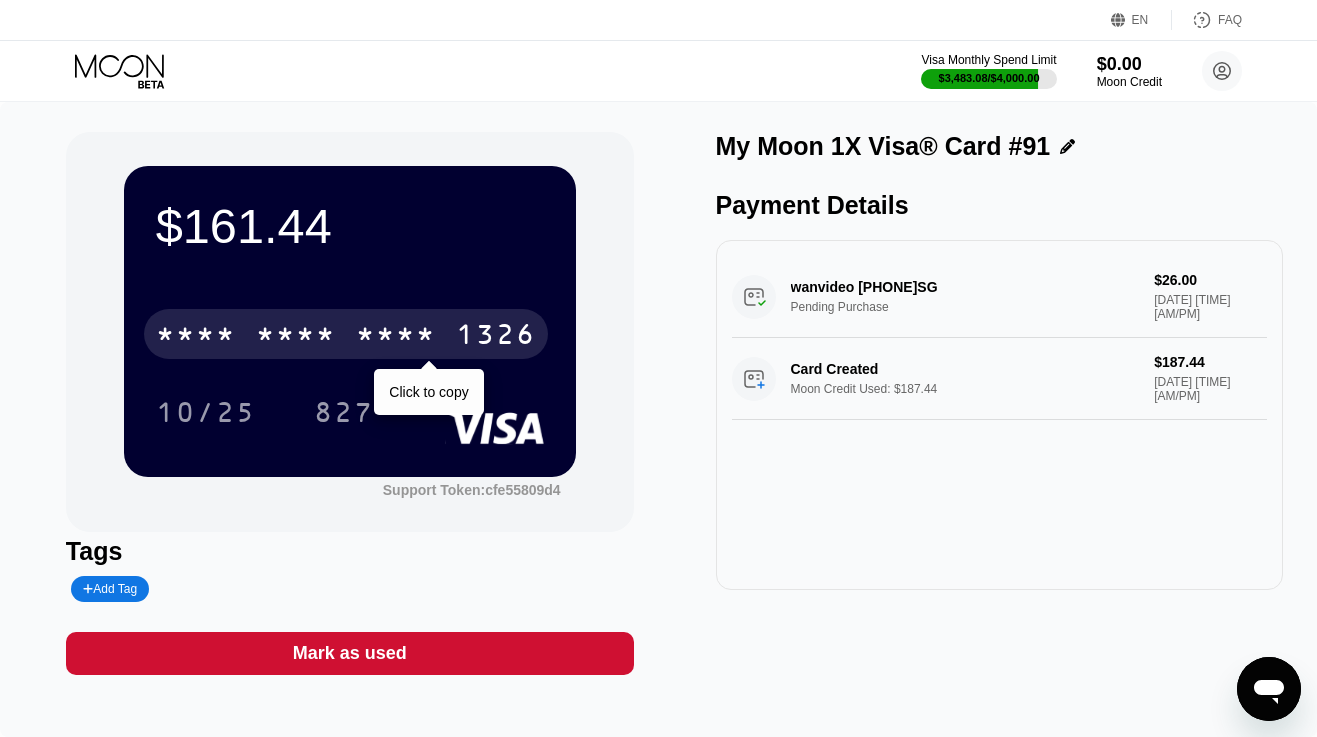 click on "* * * * * * * * * * * * 1326" at bounding box center [346, 334] 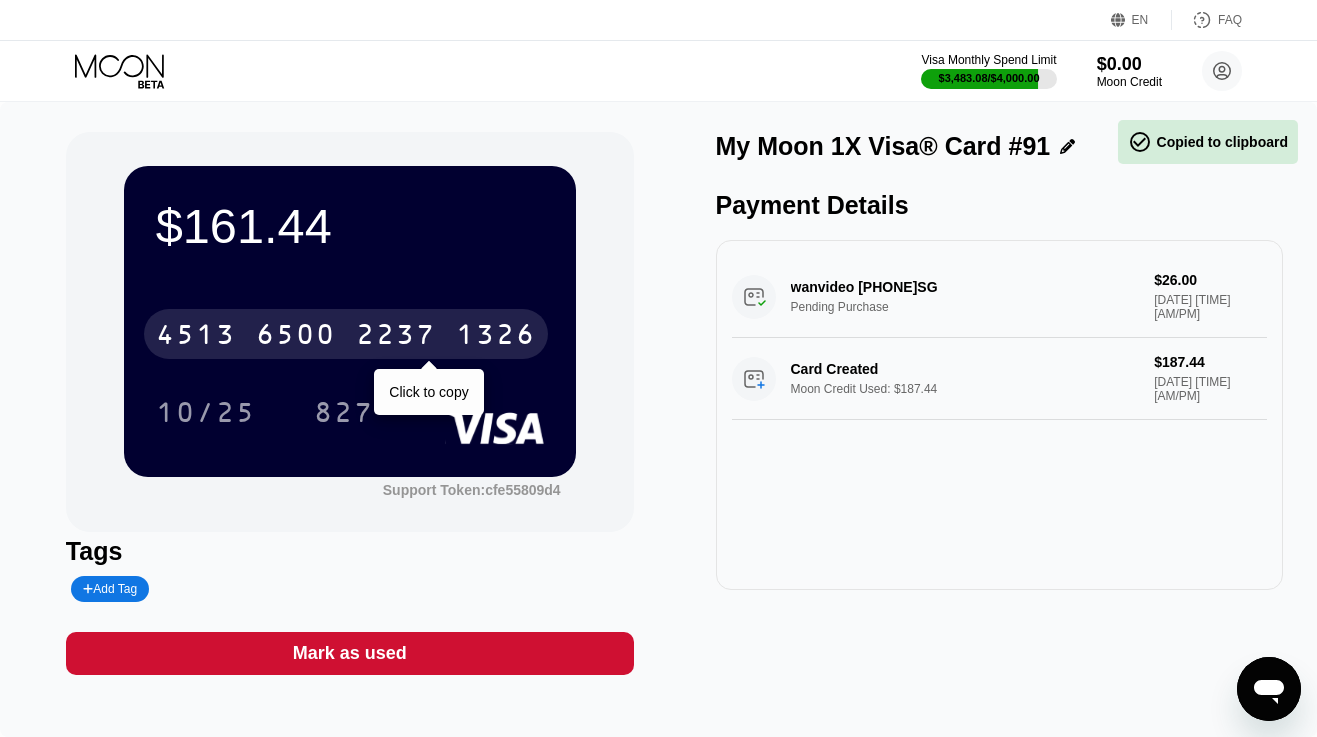 click on "4513 6500 2237 1326" at bounding box center [346, 334] 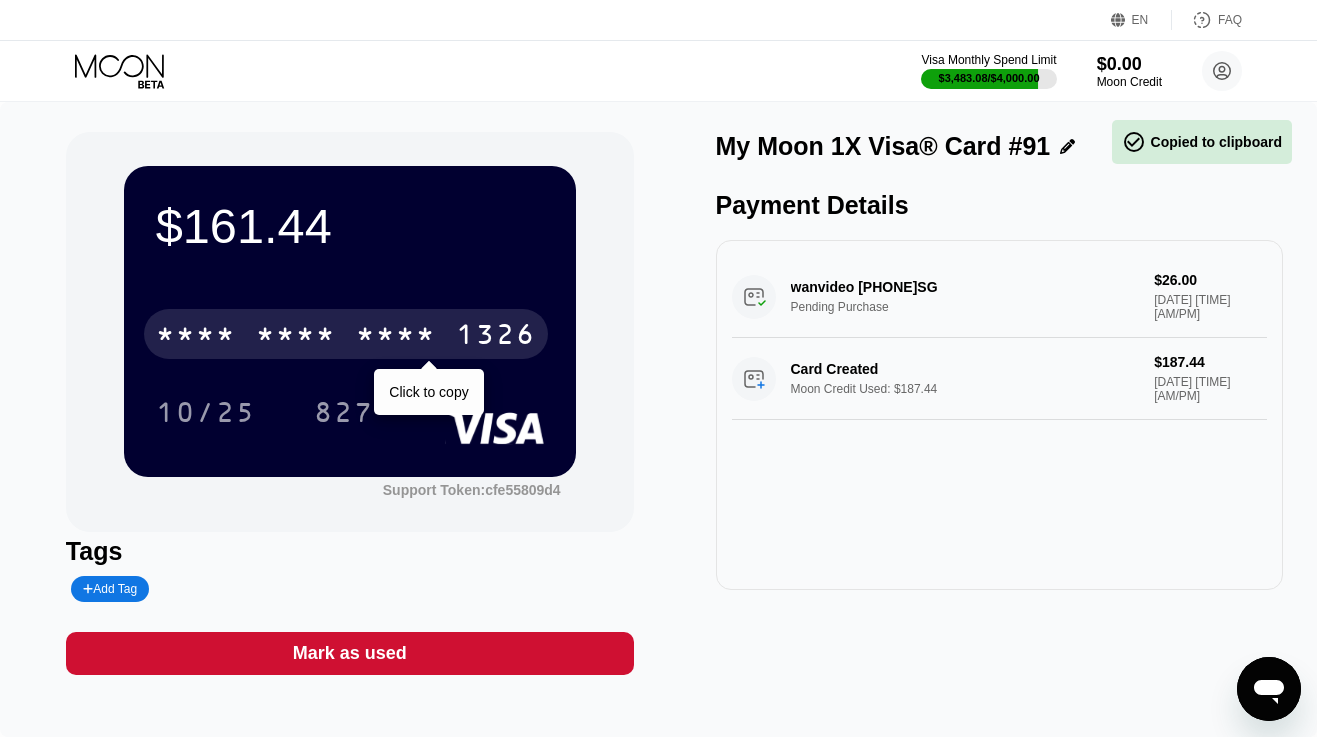 click on "* * * * * * * * * * * * 1326" at bounding box center [346, 334] 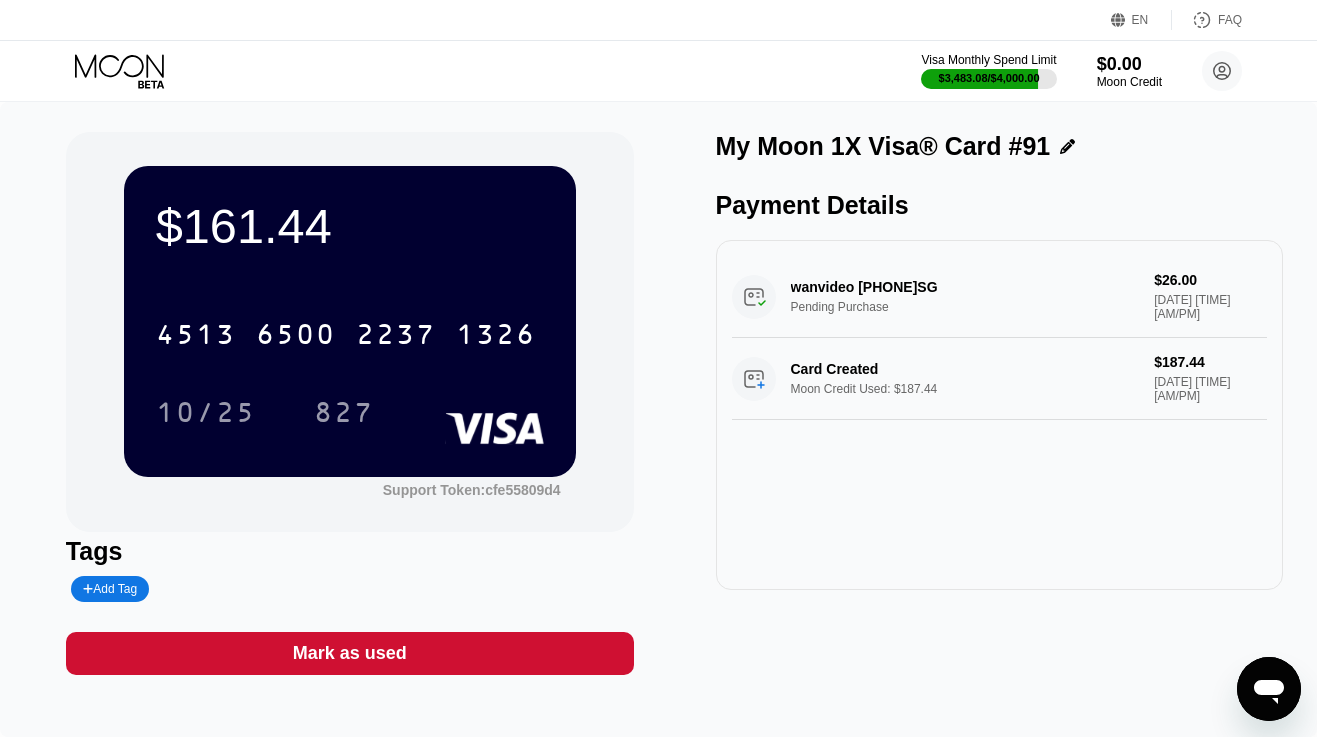click at bounding box center (136, 71) 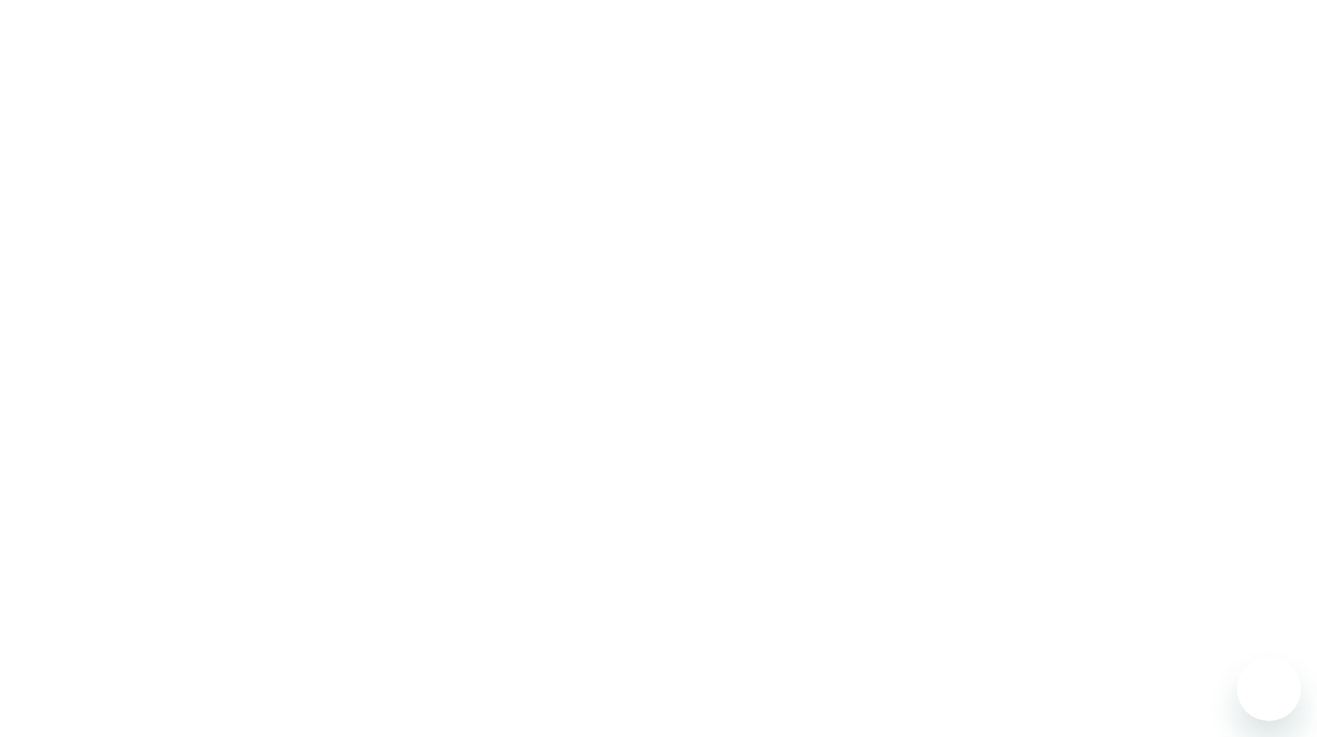 scroll, scrollTop: 0, scrollLeft: 0, axis: both 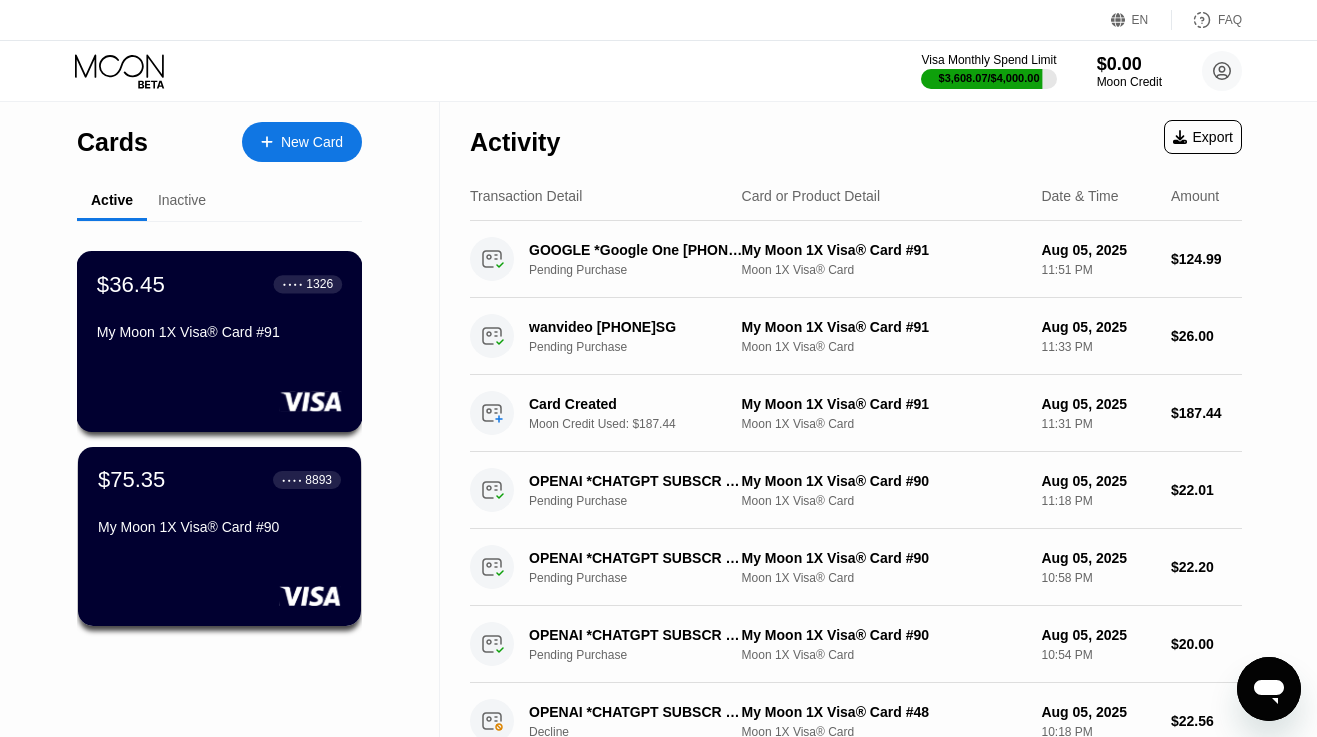 click on "My Moon 1X Visa® Card #91" at bounding box center (219, 332) 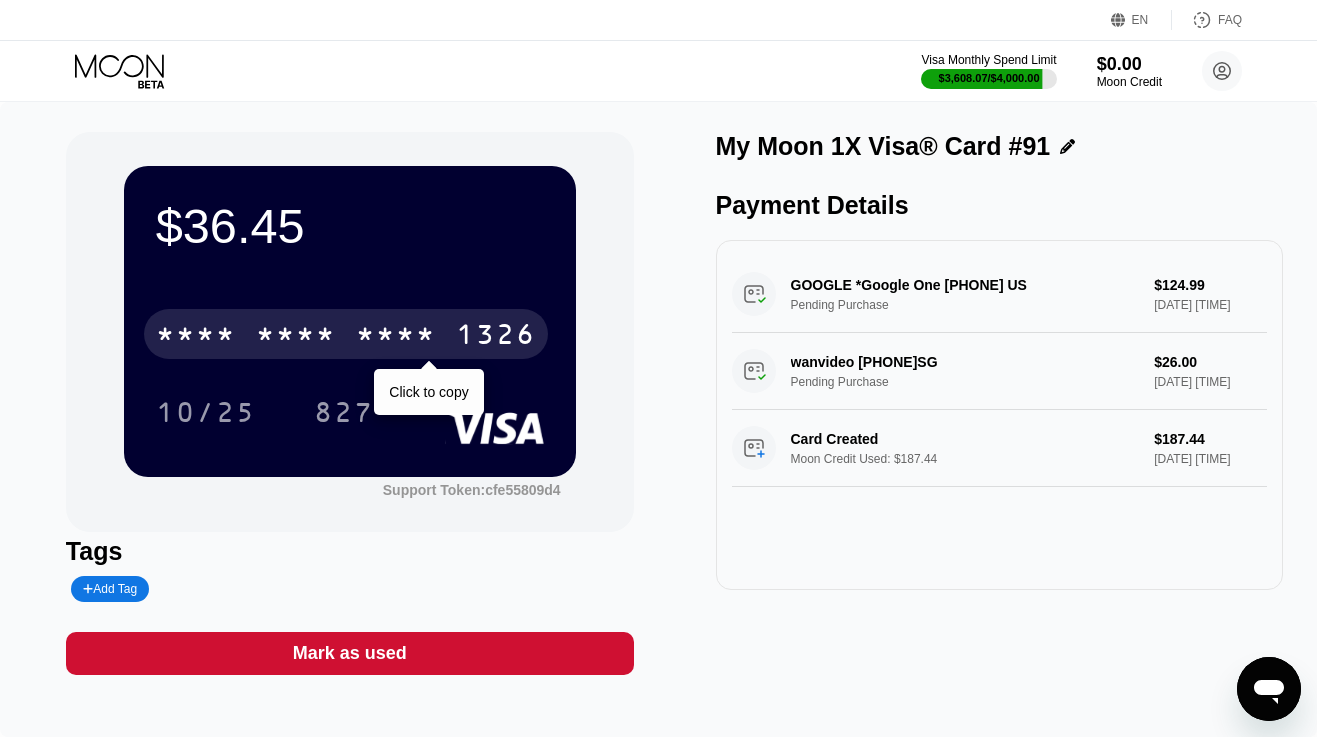 click on "* * * *" at bounding box center [296, 337] 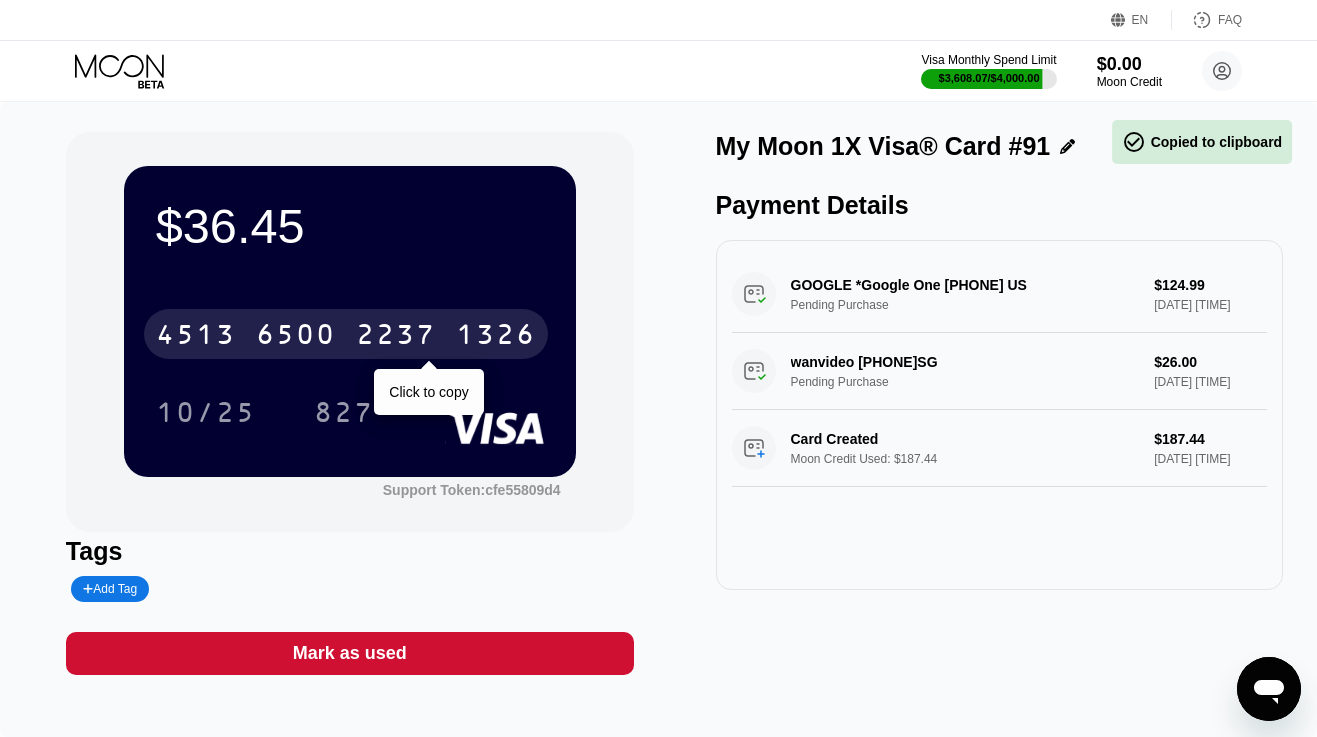 click on "6500" at bounding box center (296, 337) 